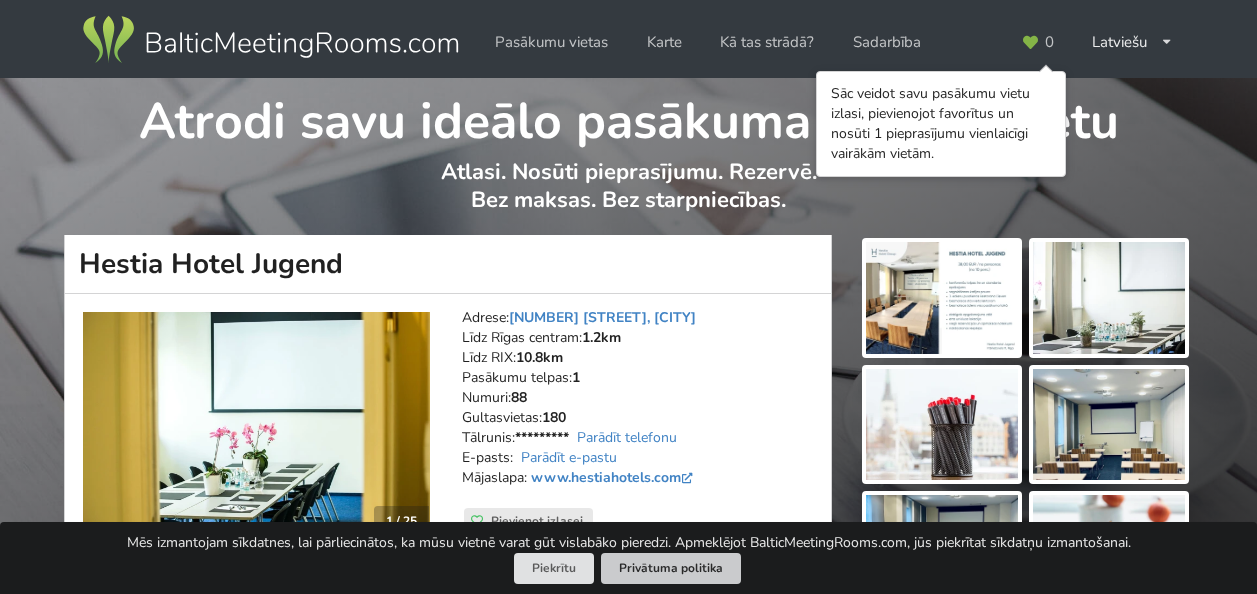 scroll, scrollTop: 0, scrollLeft: 0, axis: both 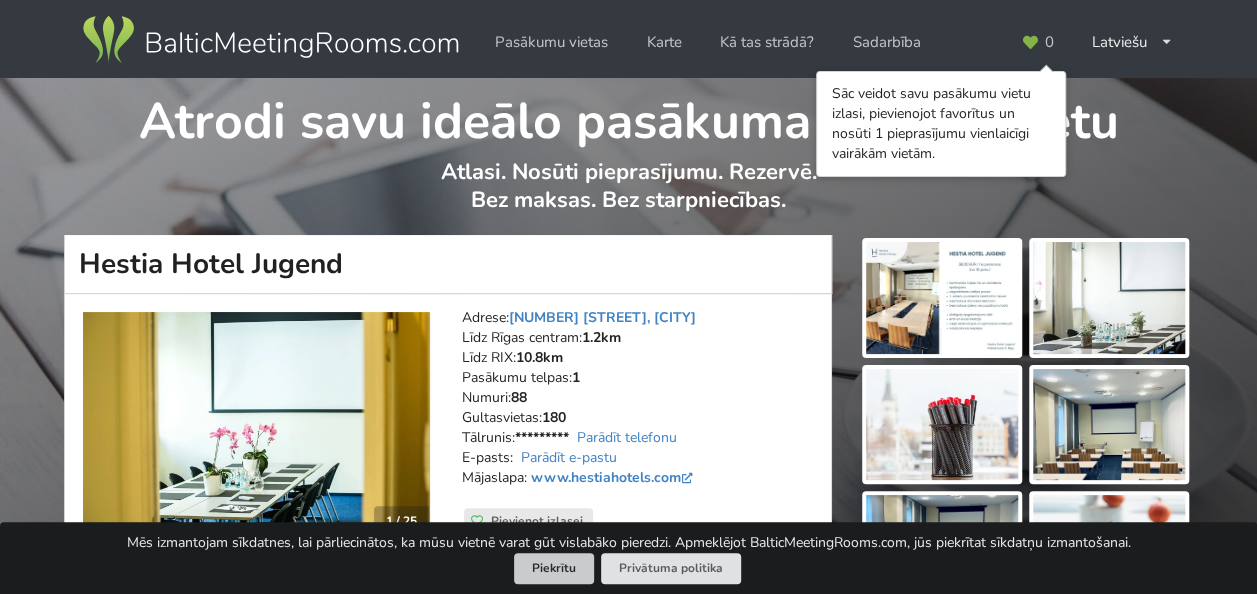 click on "Piekrītu" at bounding box center [554, 568] 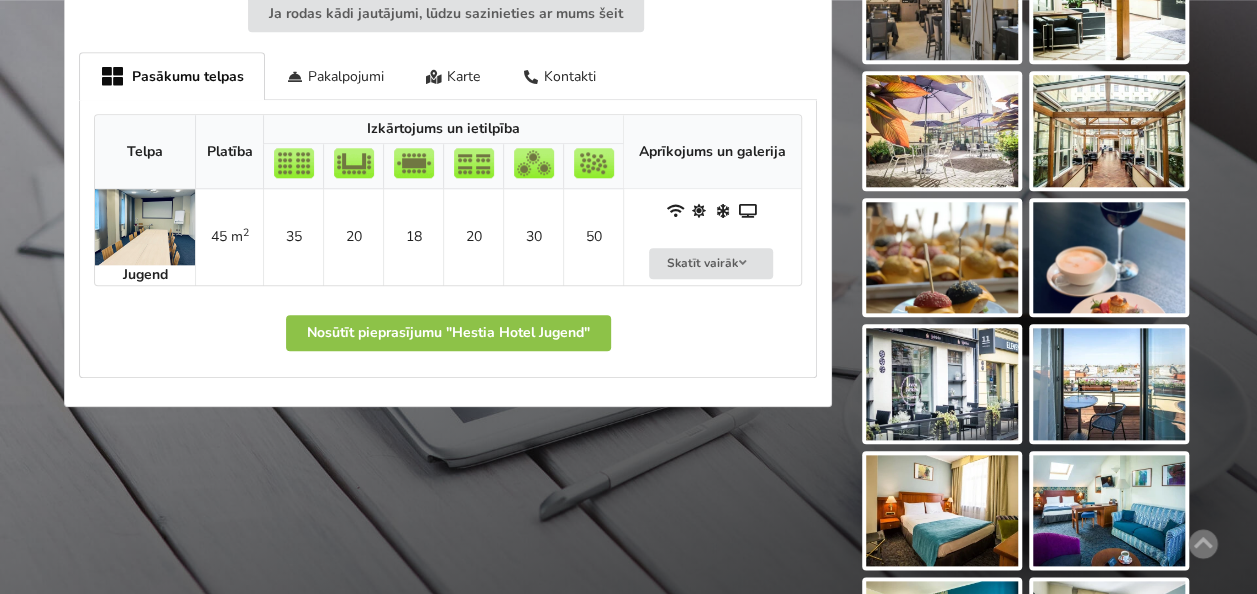 scroll, scrollTop: 800, scrollLeft: 0, axis: vertical 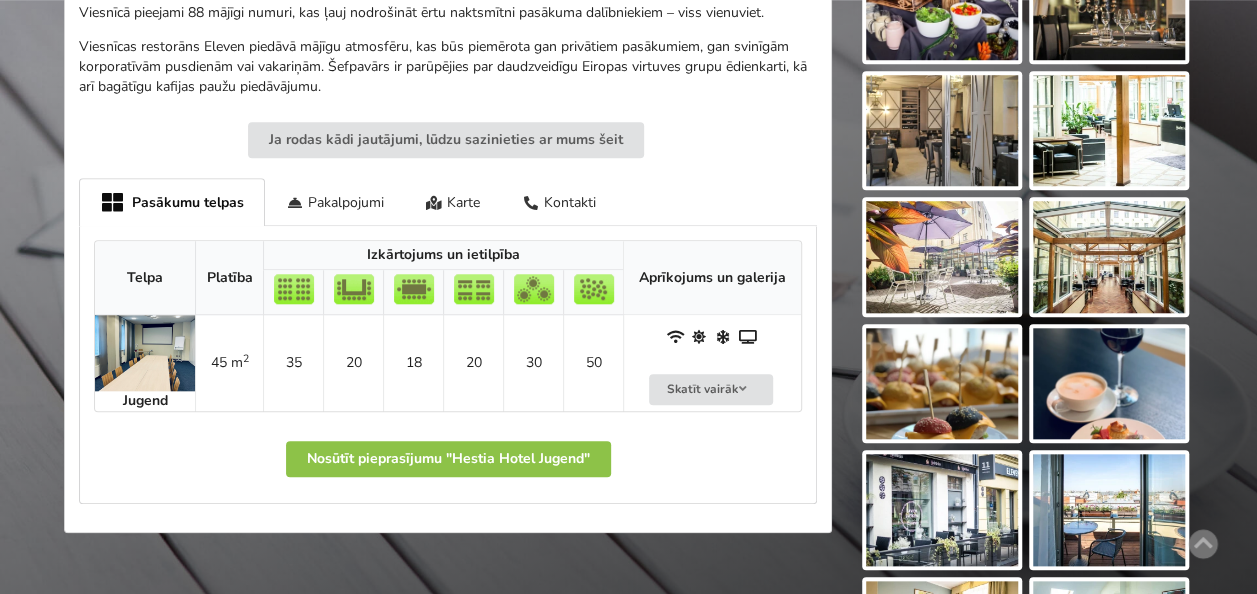 click at bounding box center [145, 353] 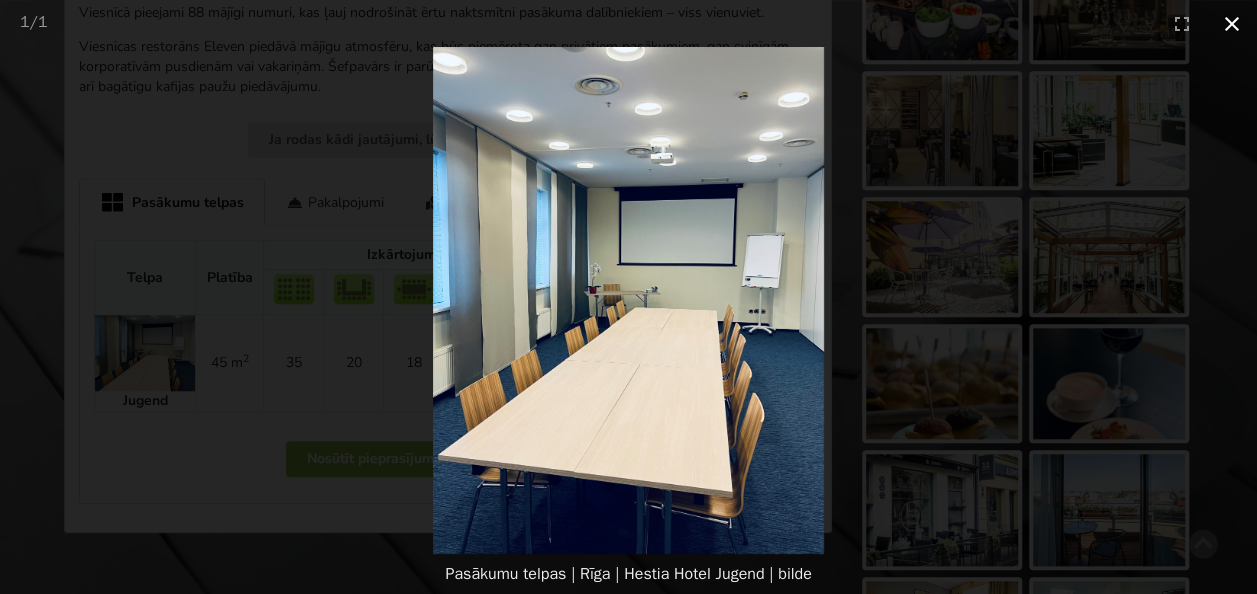click at bounding box center [1232, 23] 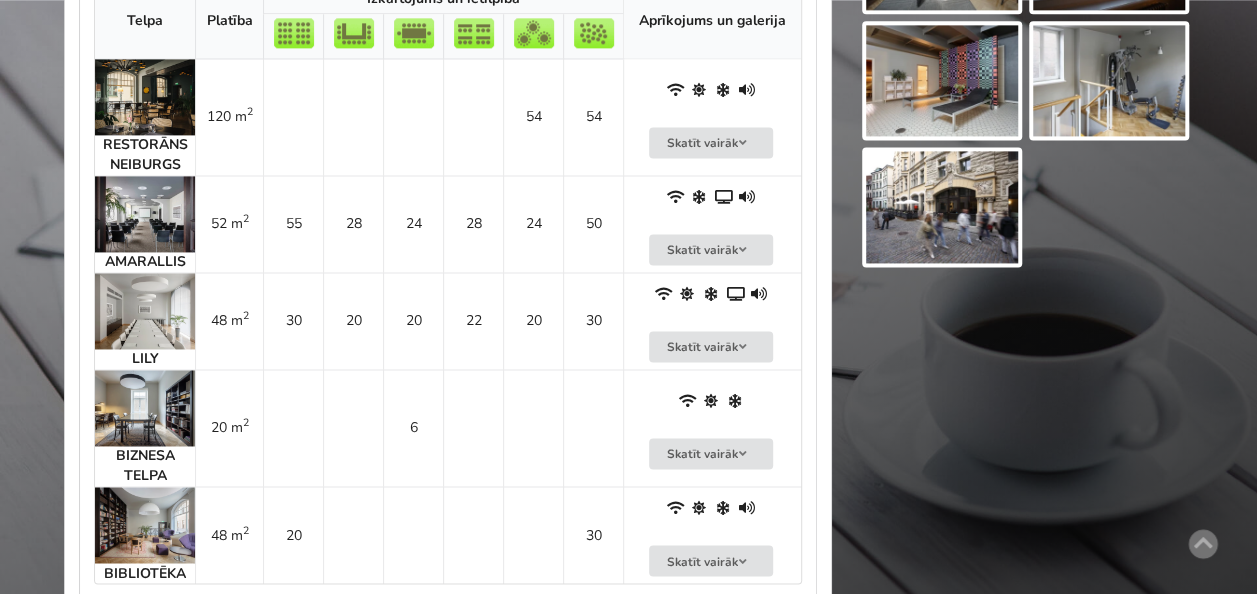 scroll, scrollTop: 1400, scrollLeft: 0, axis: vertical 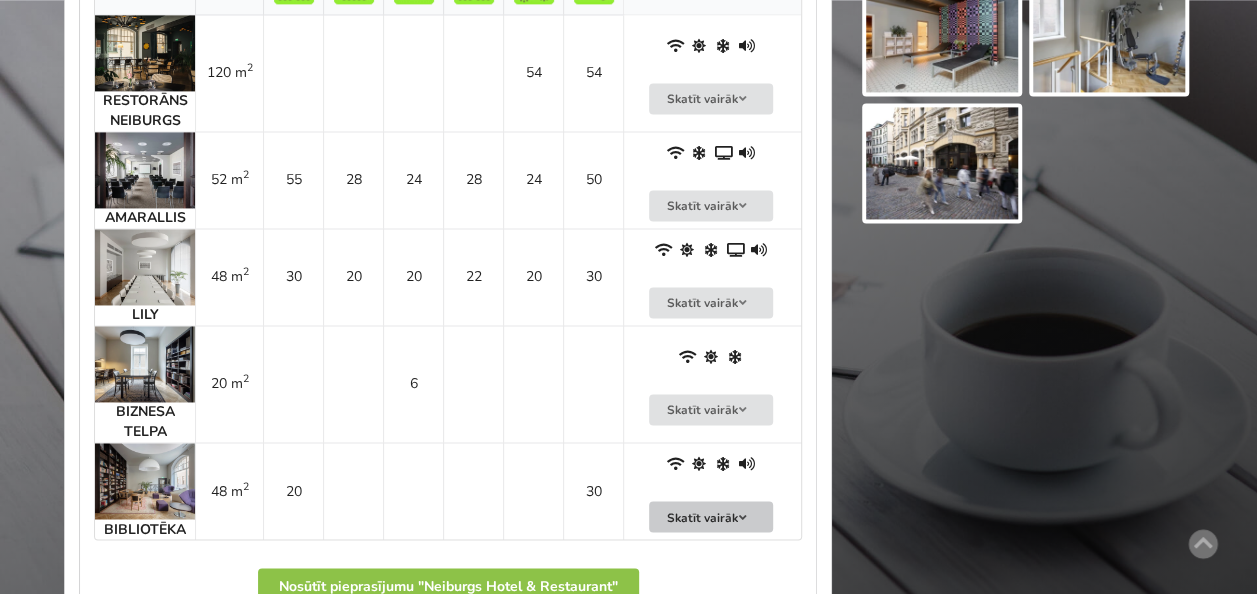 click on "Skatīt vairāk" at bounding box center (711, 516) 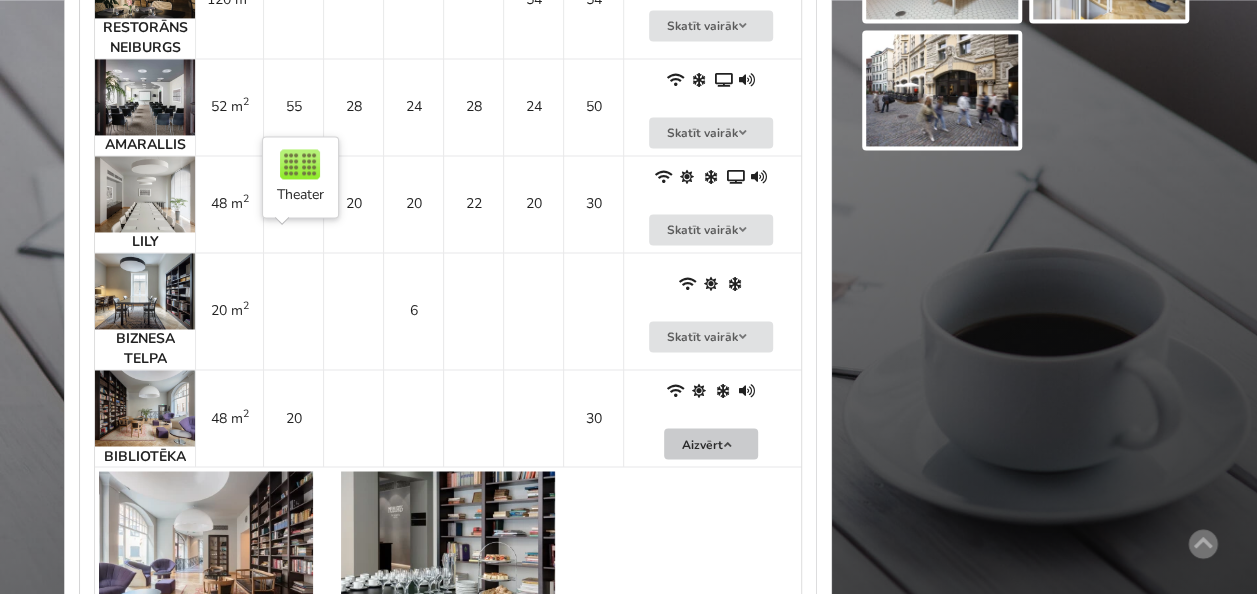 scroll, scrollTop: 1500, scrollLeft: 0, axis: vertical 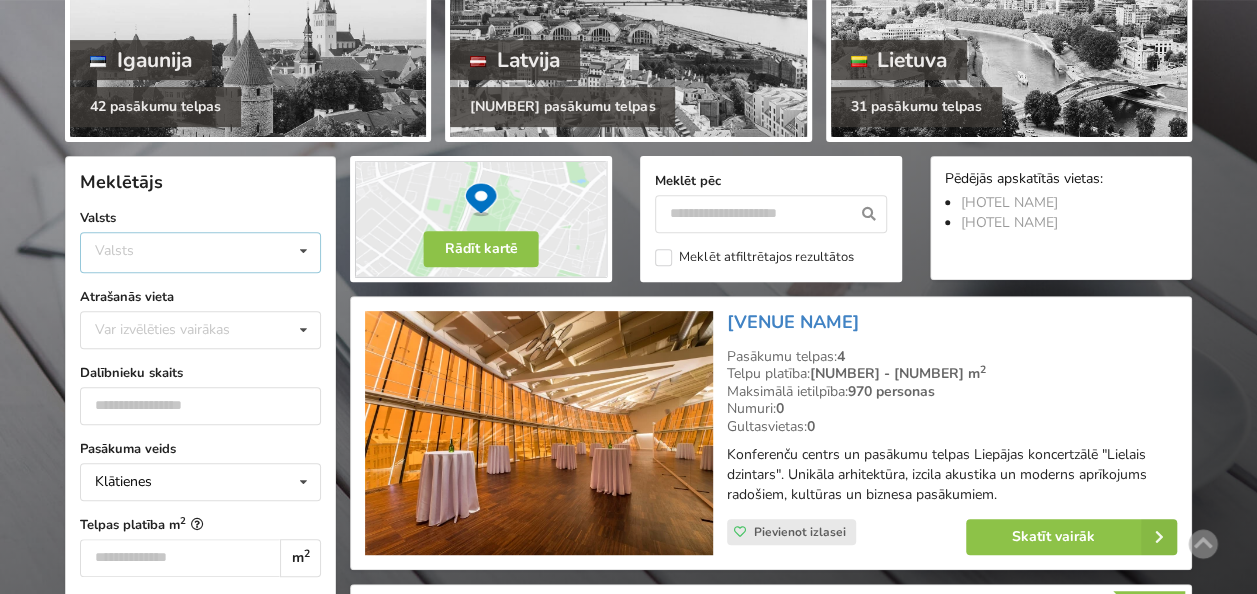 click on "Valsts   Igaunija
Latvija
Lietuva" at bounding box center (200, 252) 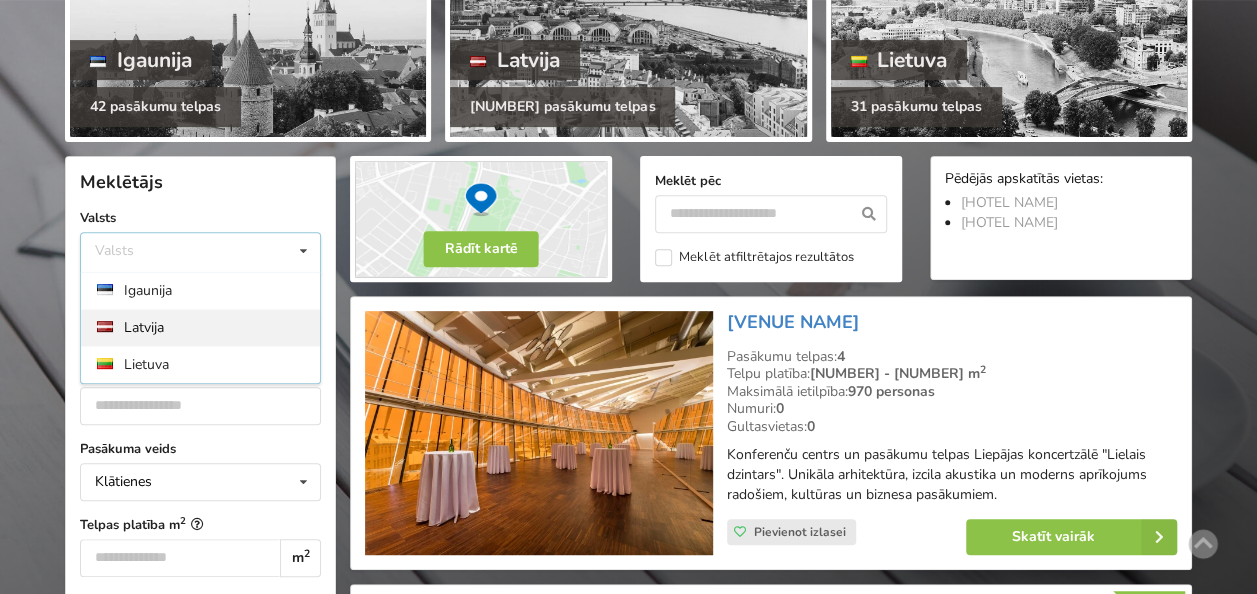 click on "Latvija" at bounding box center [200, 327] 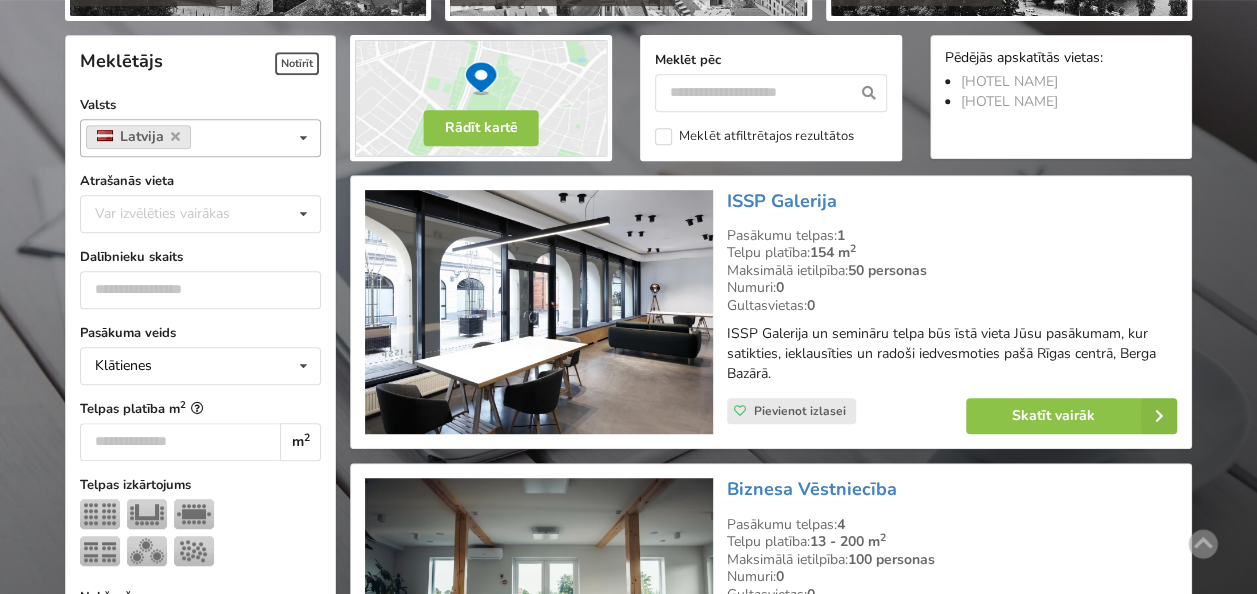 scroll, scrollTop: 448, scrollLeft: 0, axis: vertical 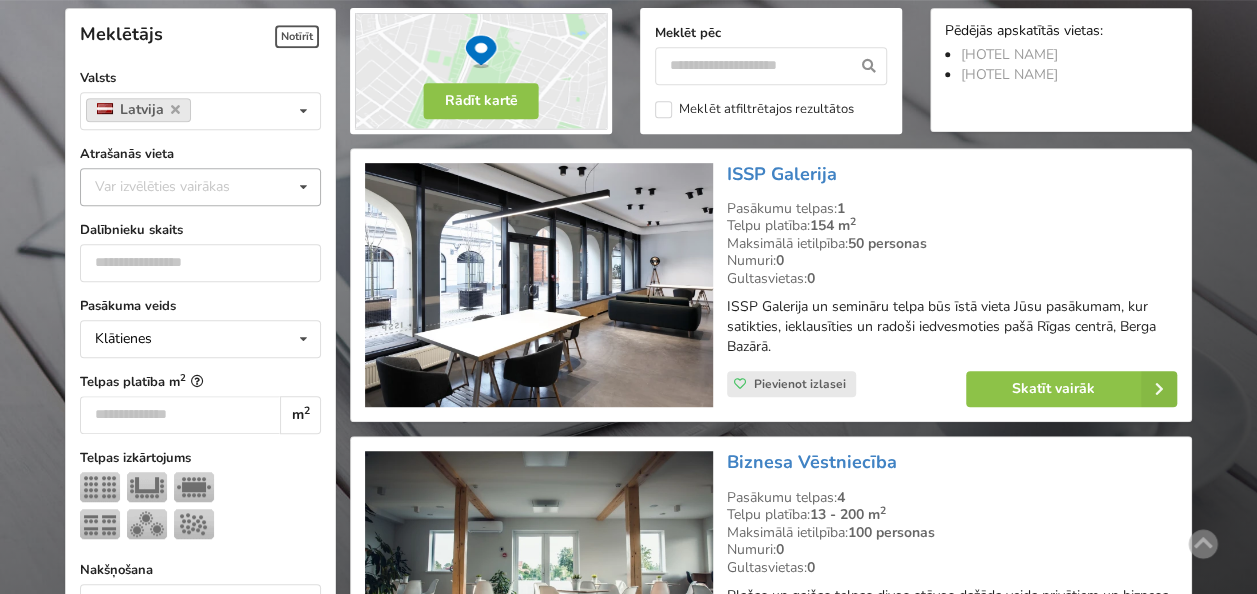 click on "Var izvēlēties vairākas" at bounding box center [182, 186] 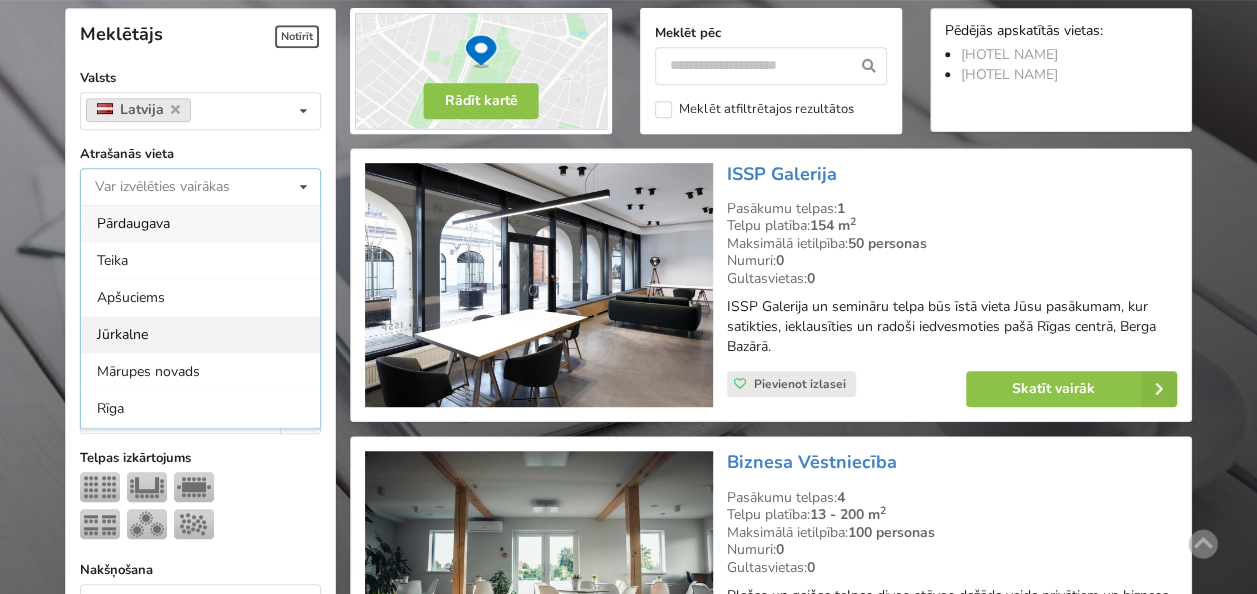 scroll, scrollTop: 200, scrollLeft: 0, axis: vertical 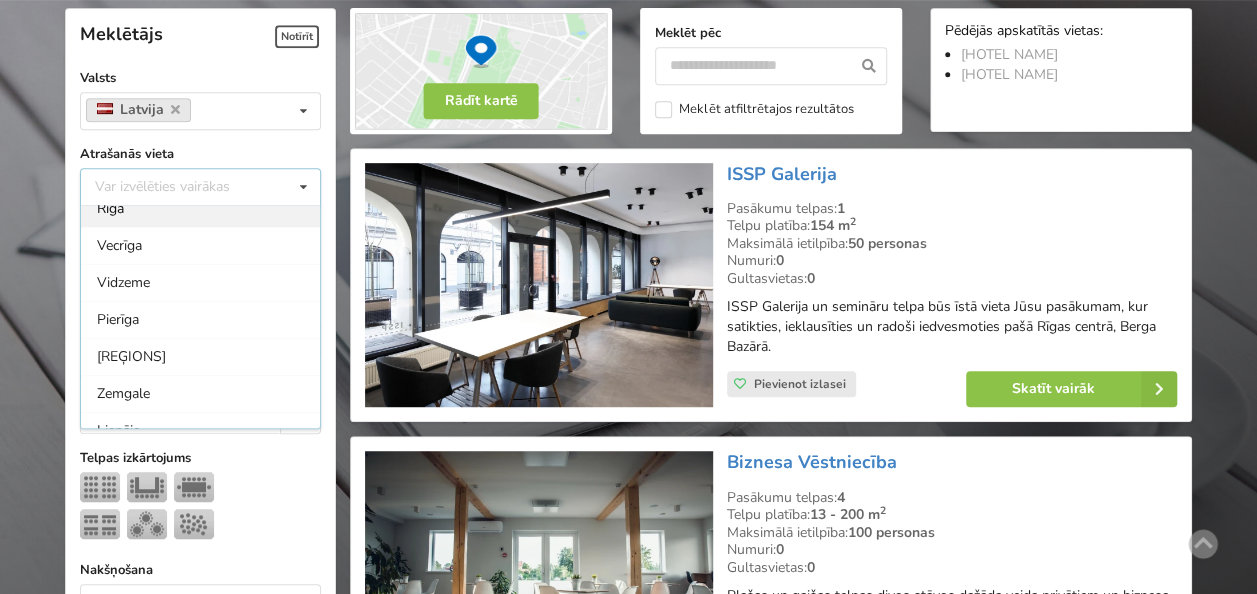 click on "Rīga" at bounding box center (200, 208) 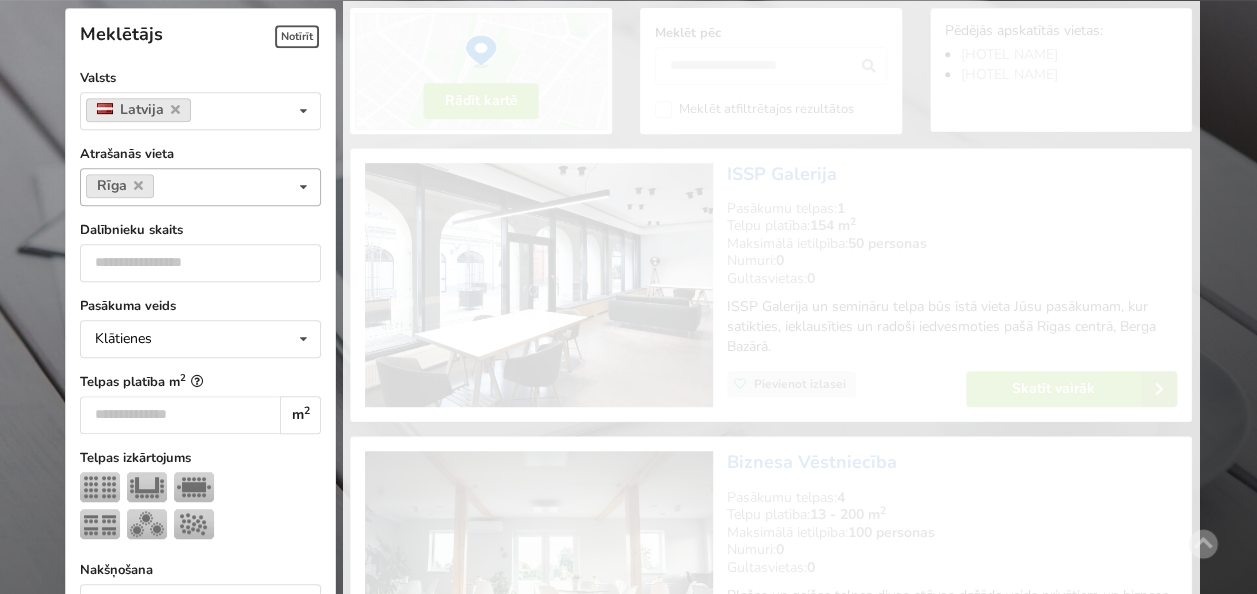scroll, scrollTop: 163, scrollLeft: 0, axis: vertical 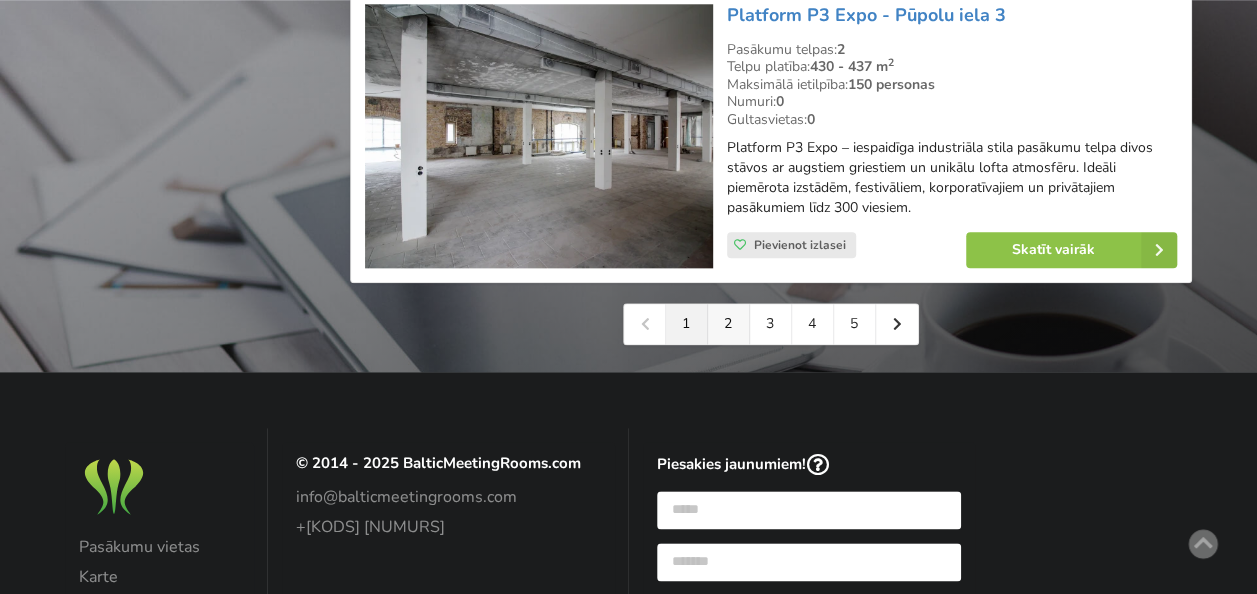 click on "2" at bounding box center [729, 324] 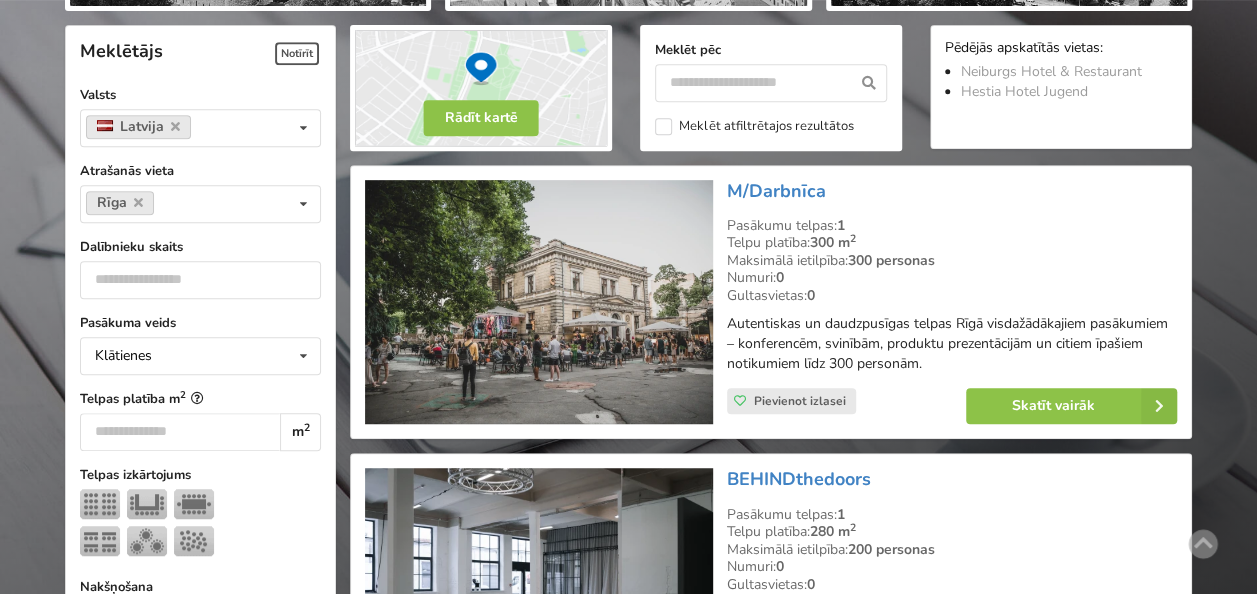 scroll, scrollTop: 400, scrollLeft: 0, axis: vertical 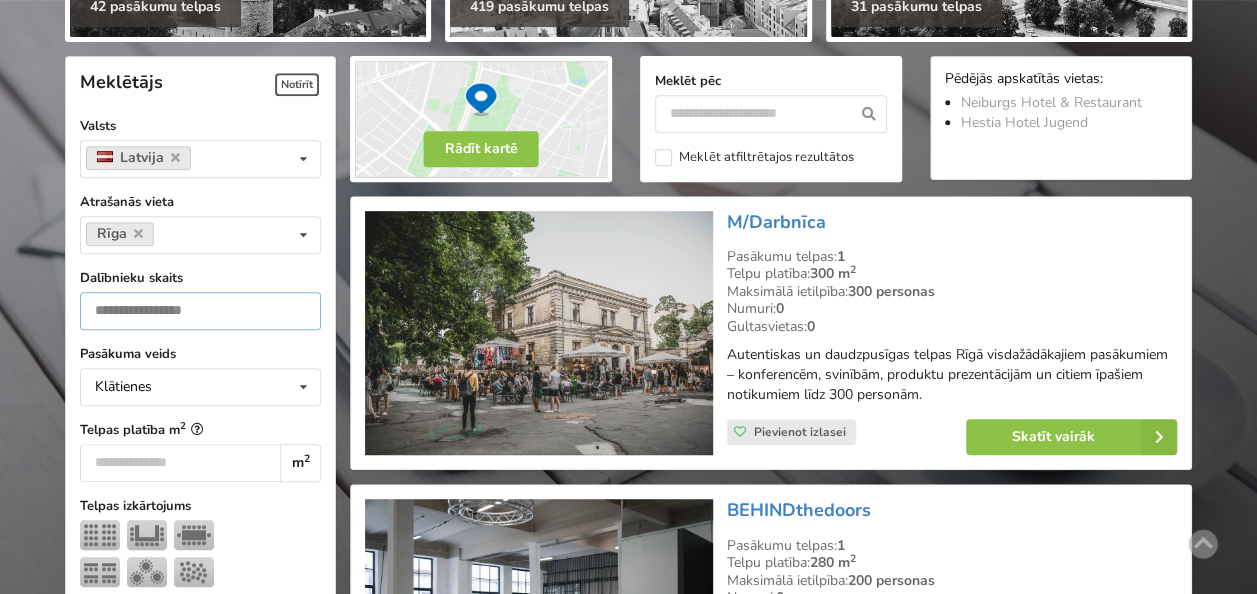 click at bounding box center [200, 311] 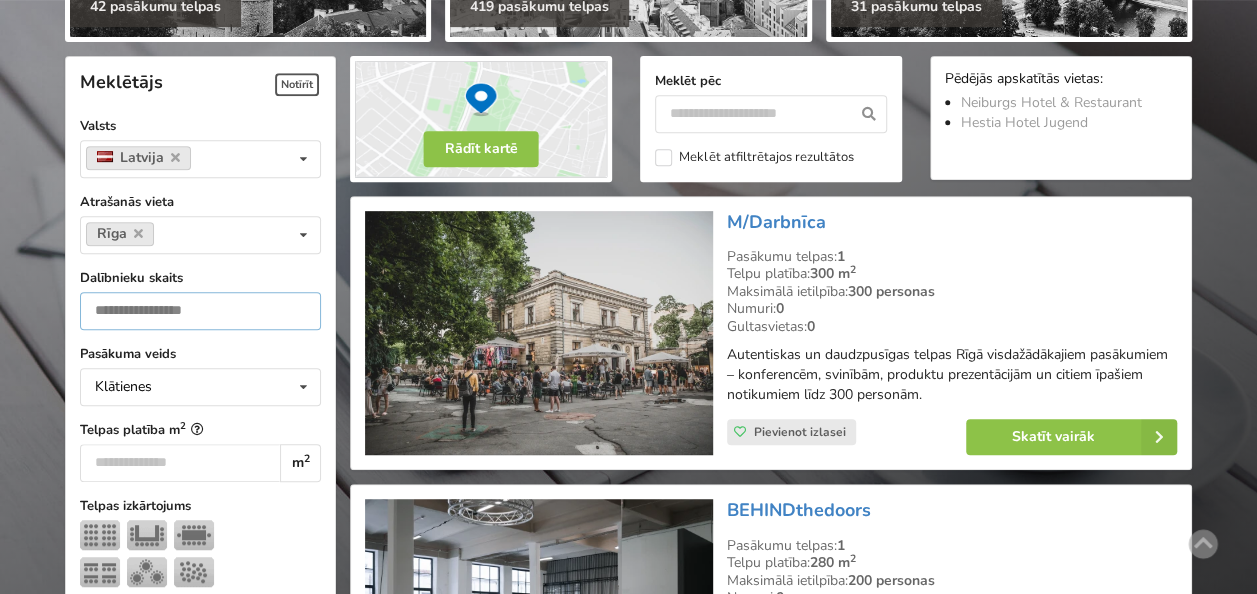 click on "*" at bounding box center (200, 311) 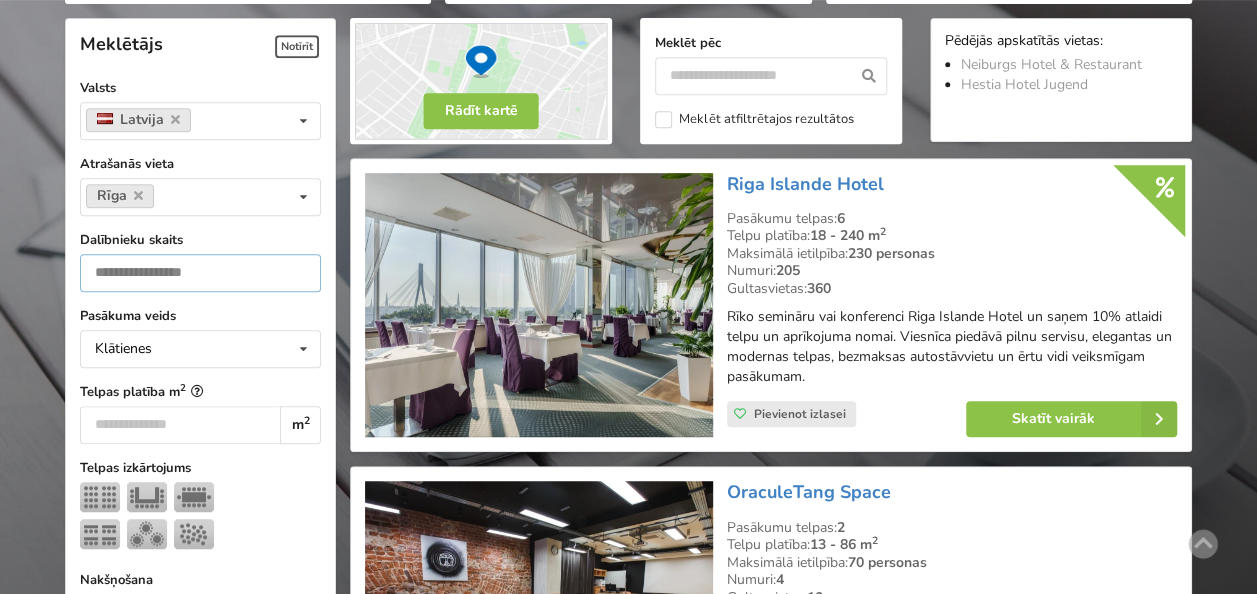scroll, scrollTop: 448, scrollLeft: 0, axis: vertical 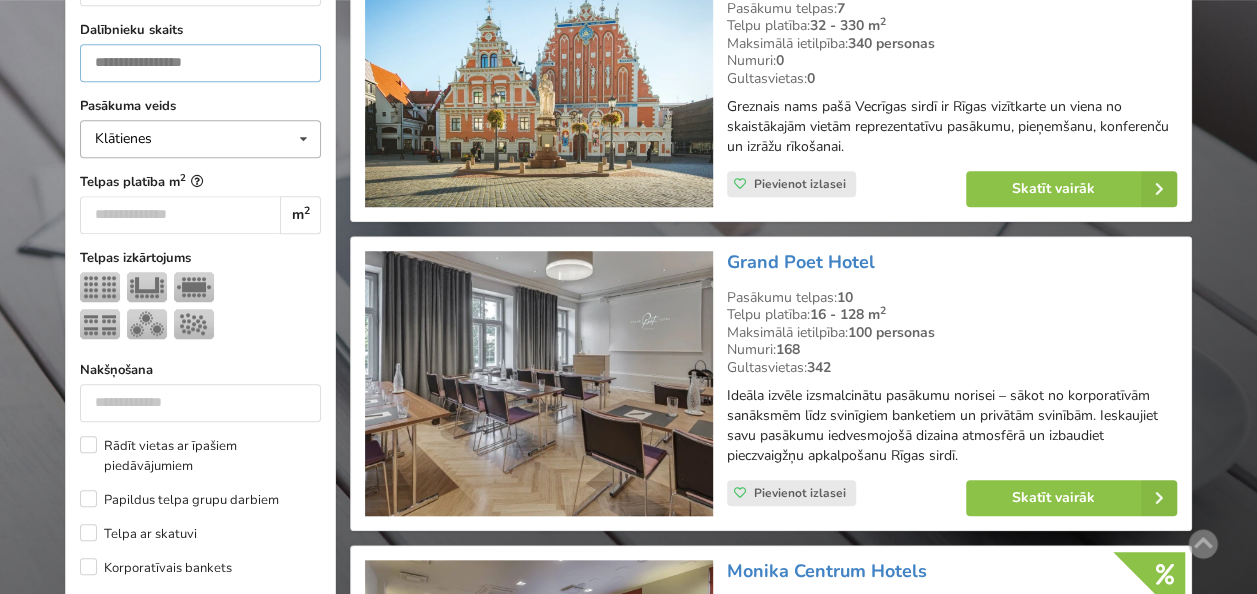 type on "**" 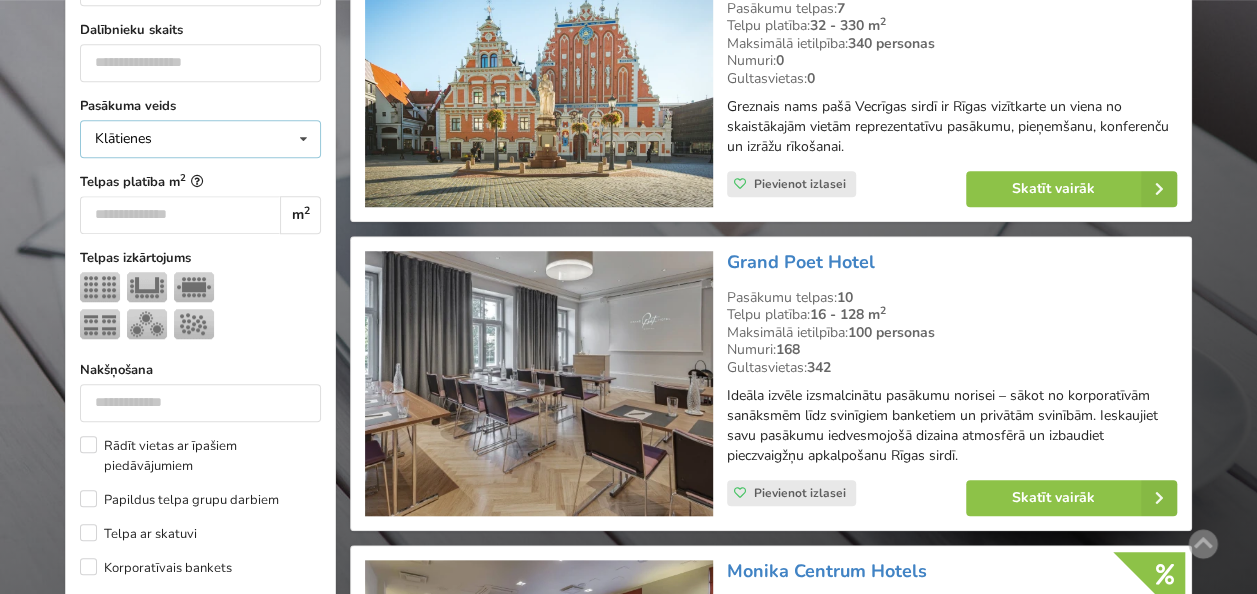 click at bounding box center (303, 139) 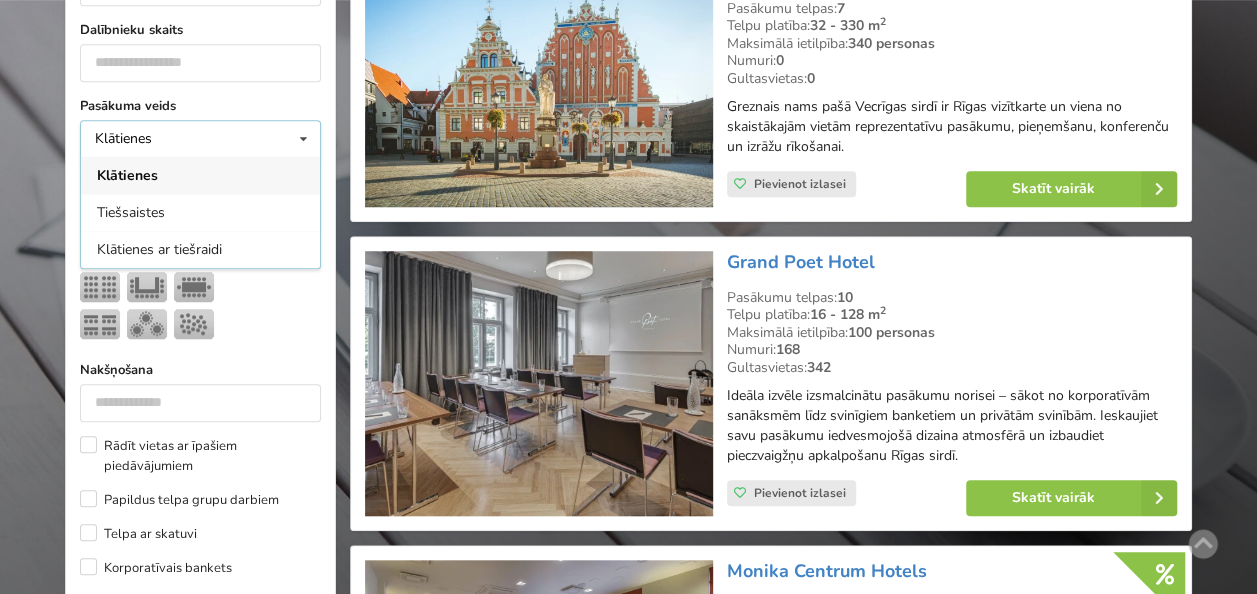 click at bounding box center (303, 139) 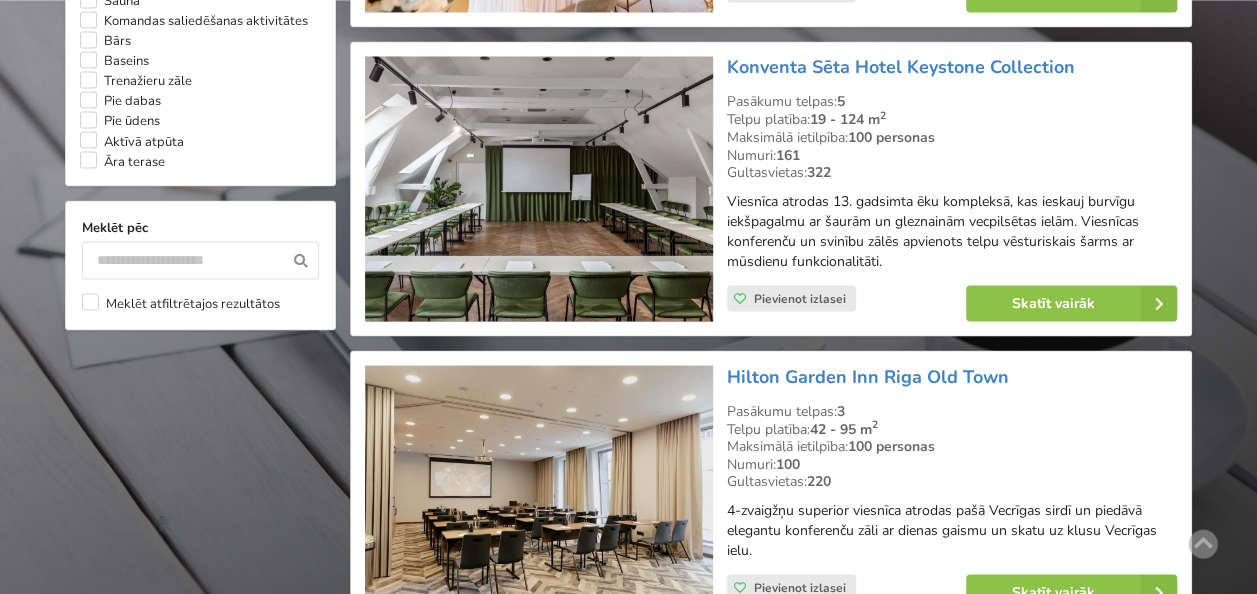 scroll, scrollTop: 1848, scrollLeft: 0, axis: vertical 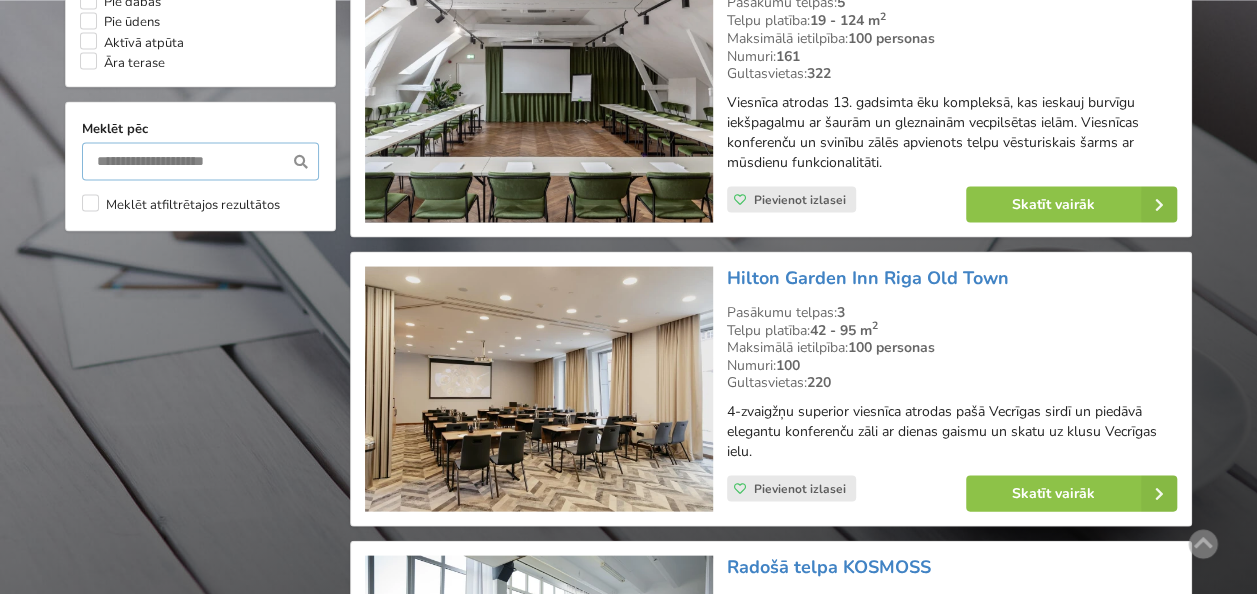 click at bounding box center (200, 161) 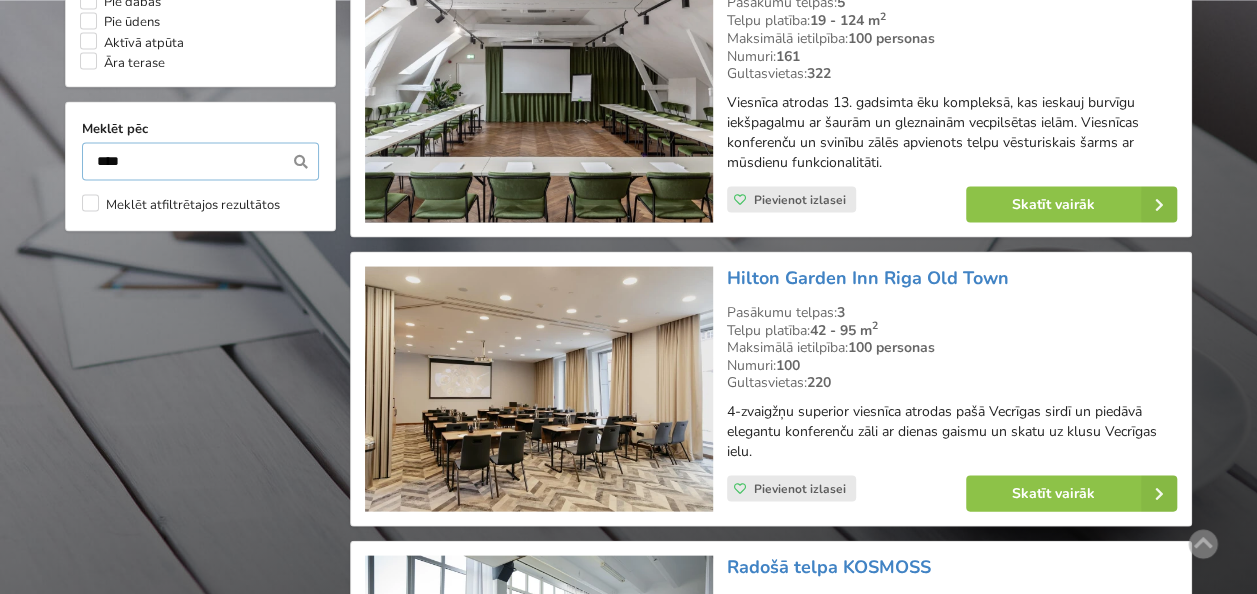 type on "****" 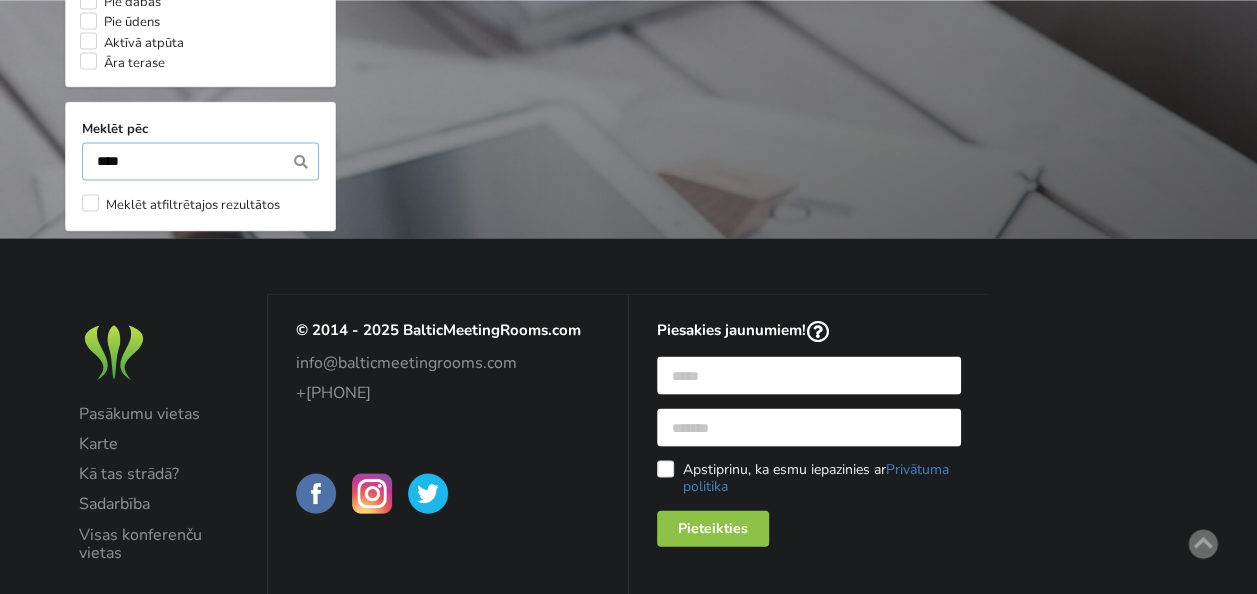 scroll, scrollTop: 448, scrollLeft: 0, axis: vertical 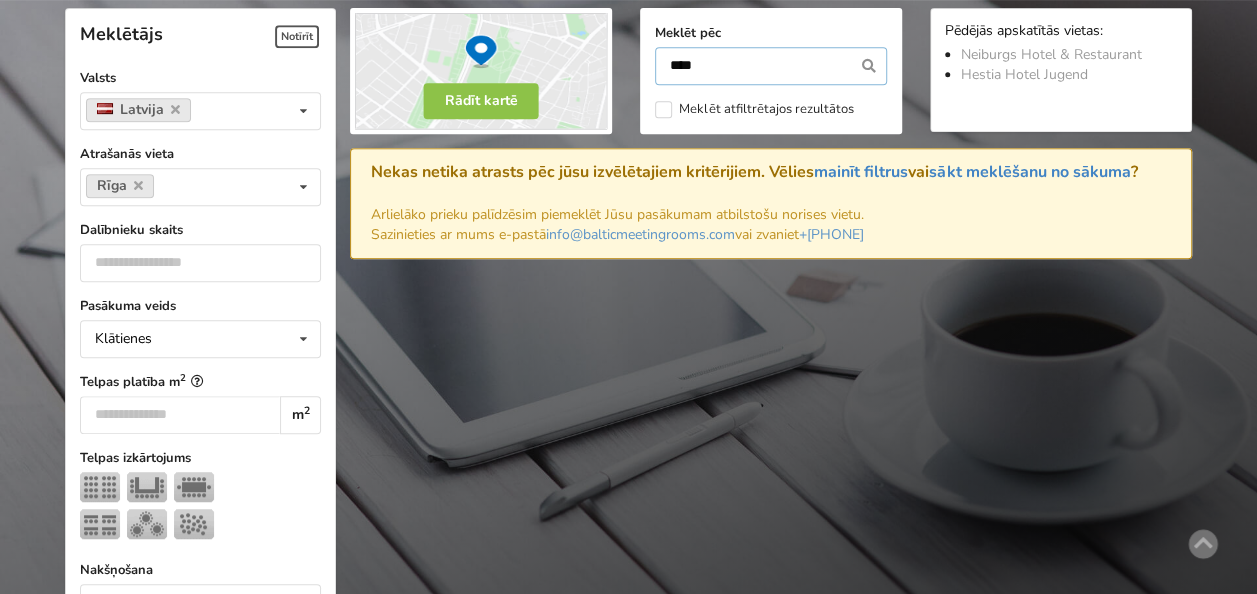 drag, startPoint x: 715, startPoint y: 68, endPoint x: 649, endPoint y: 56, distance: 67.08204 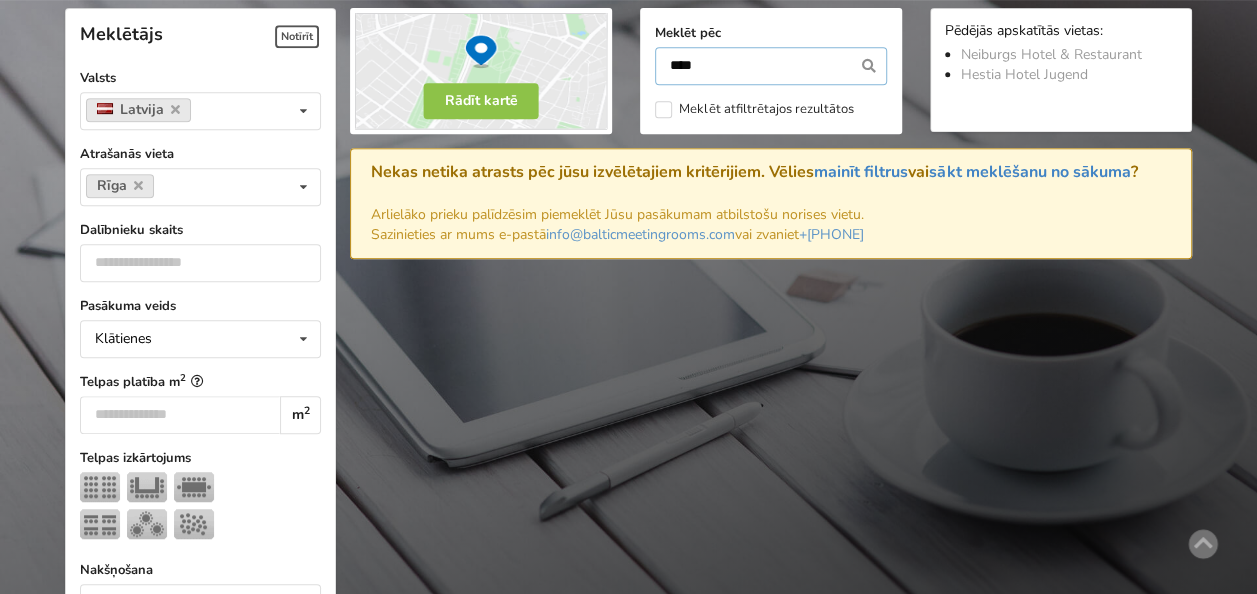 type on "****" 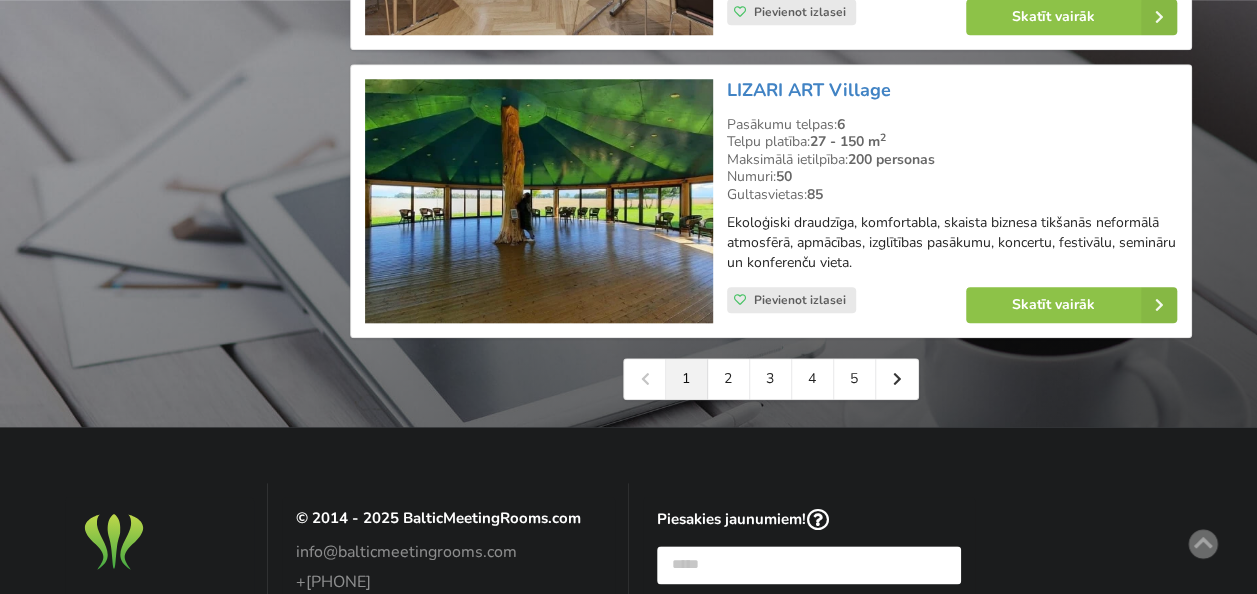 scroll, scrollTop: 4648, scrollLeft: 0, axis: vertical 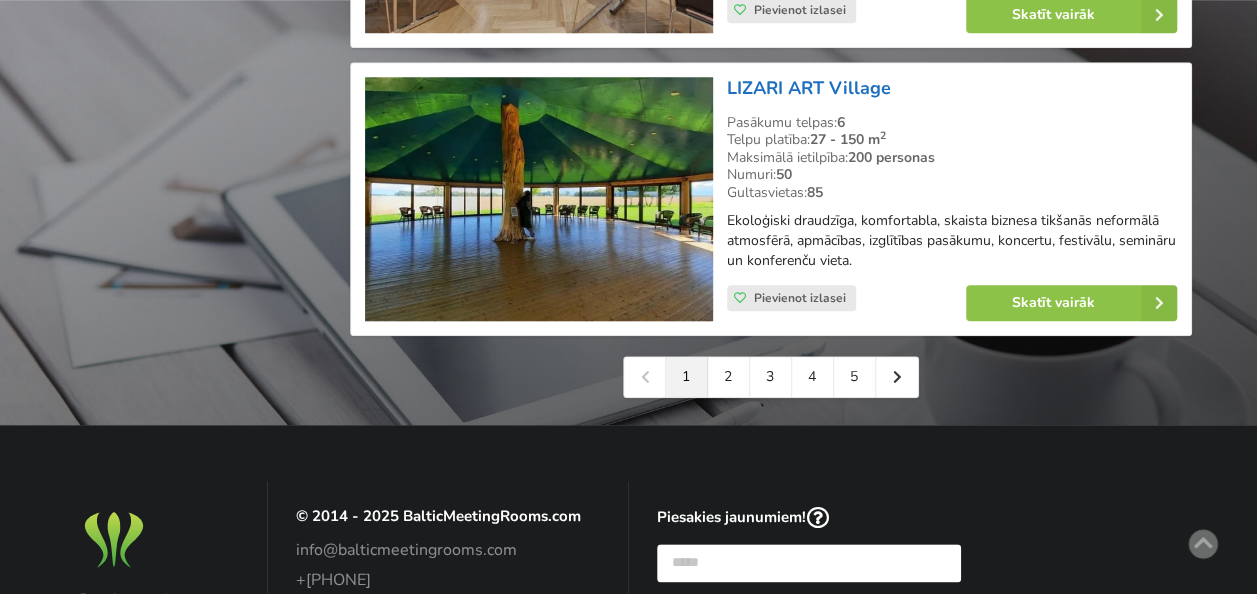 click on "LIZARI ART Village" at bounding box center (809, 88) 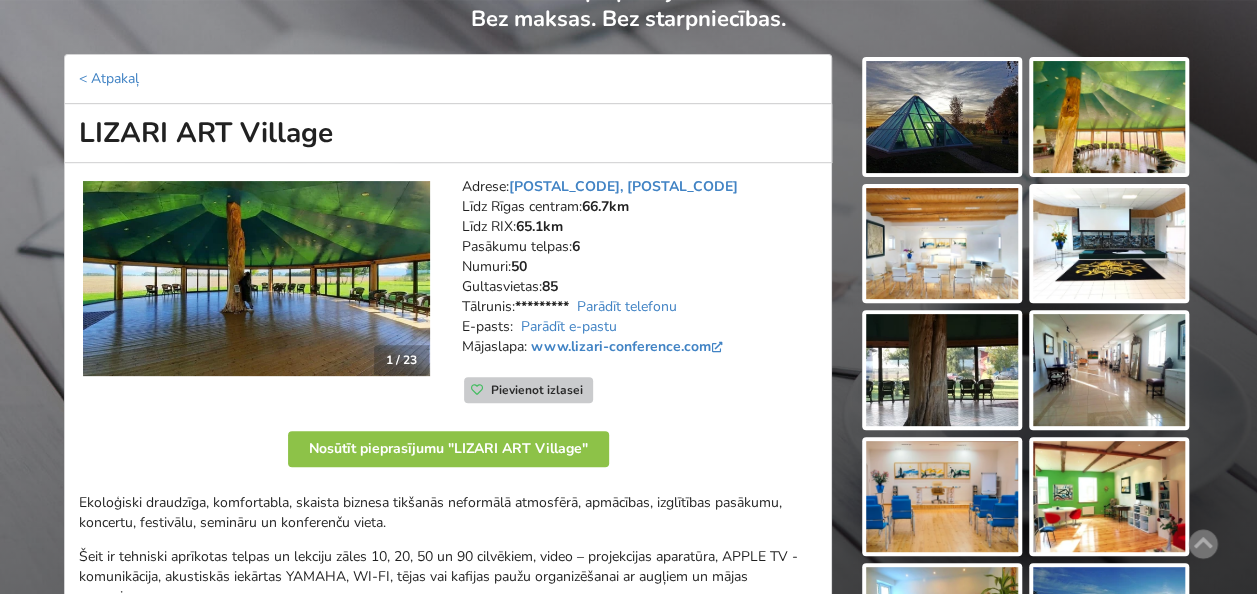 scroll, scrollTop: 200, scrollLeft: 0, axis: vertical 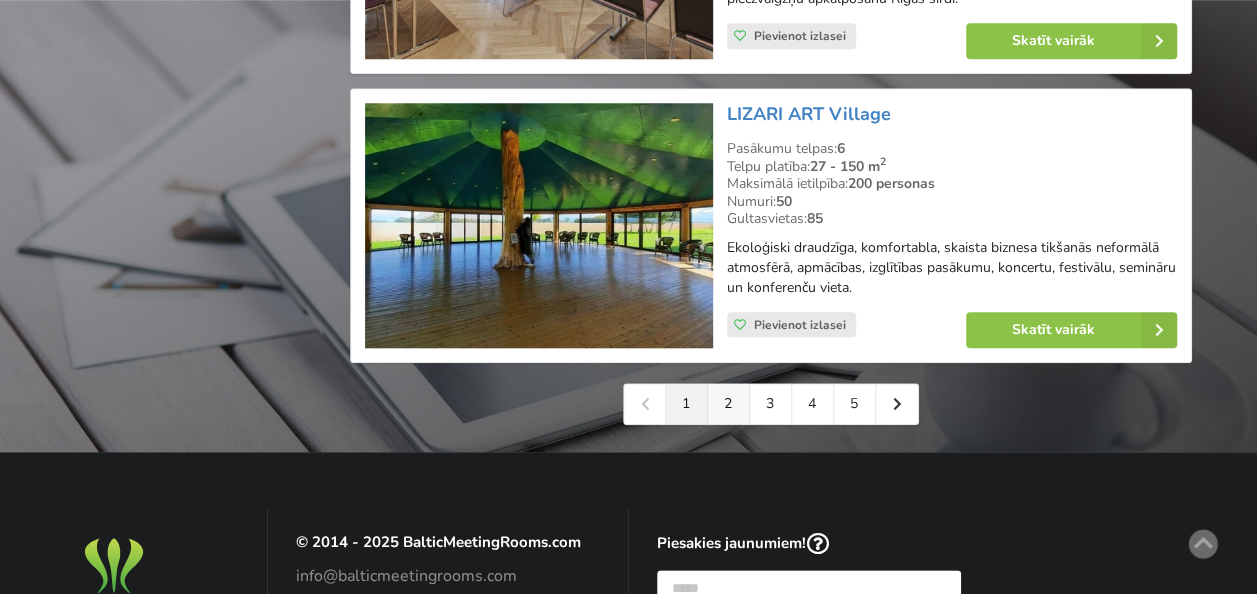 click on "2" at bounding box center (729, 404) 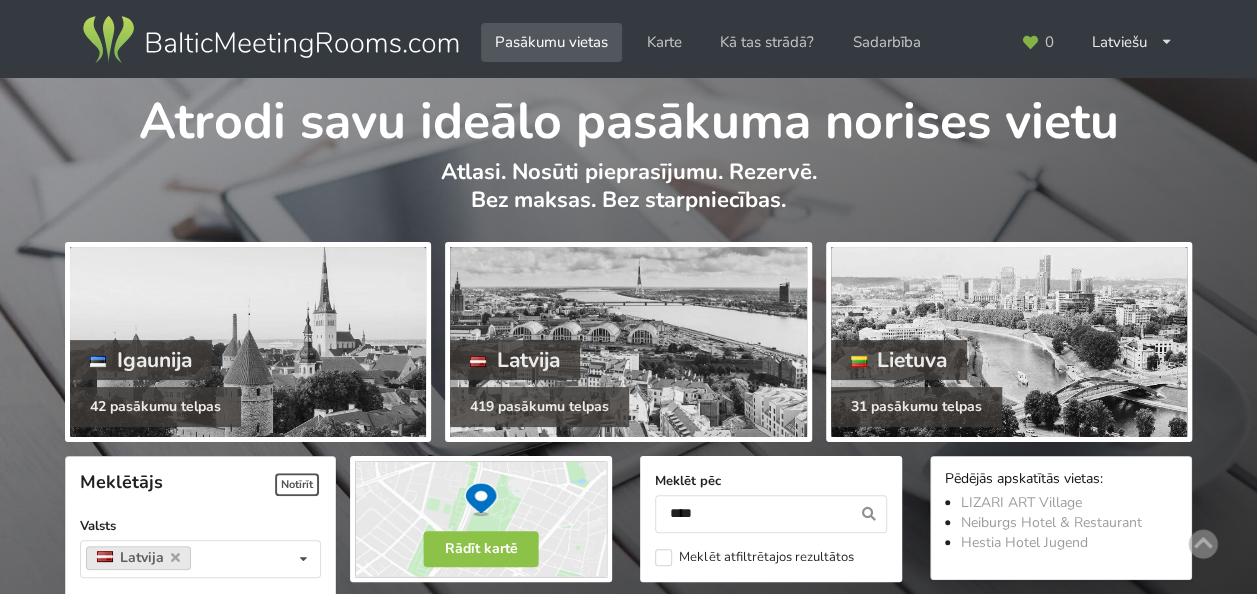 scroll, scrollTop: 200, scrollLeft: 0, axis: vertical 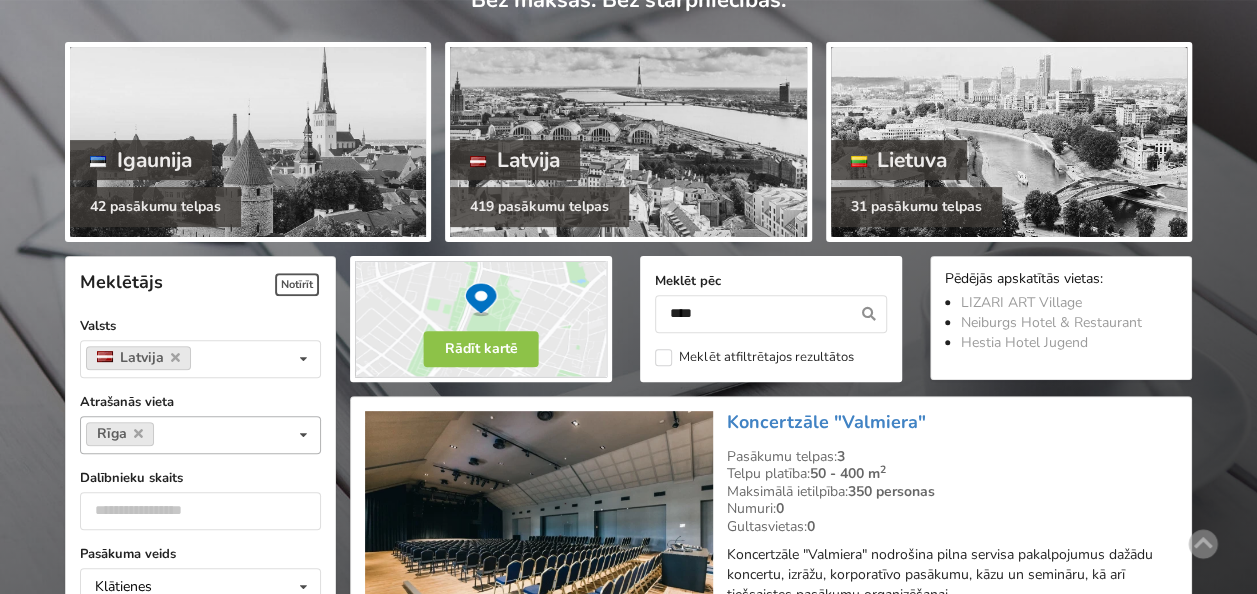 click at bounding box center [175, 434] 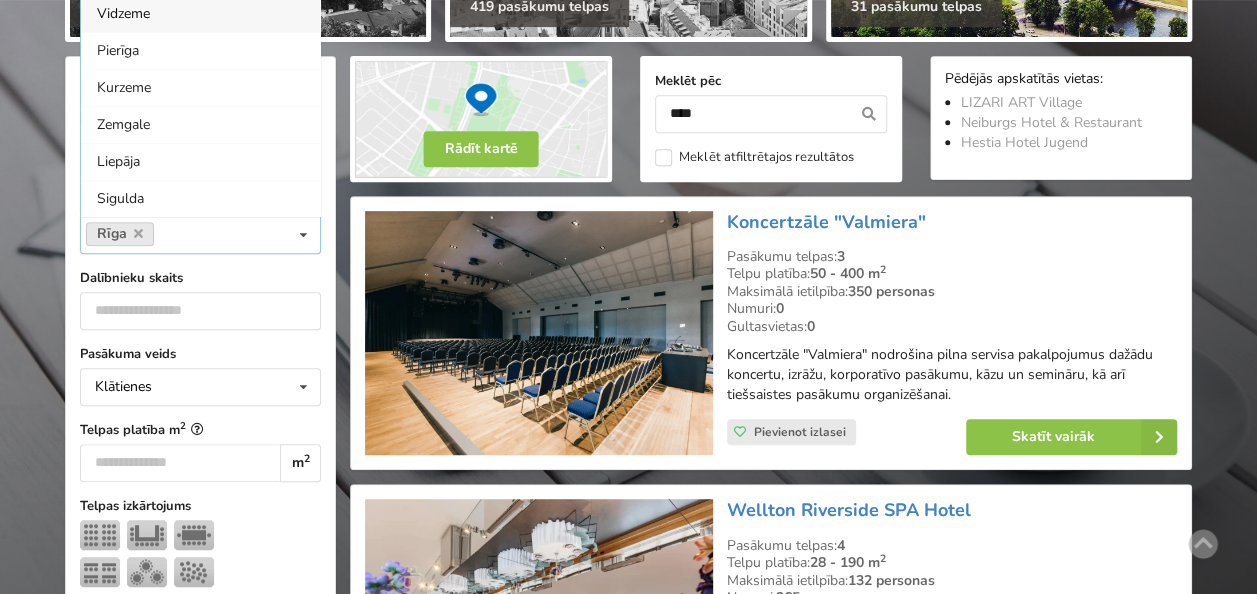 scroll, scrollTop: 500, scrollLeft: 0, axis: vertical 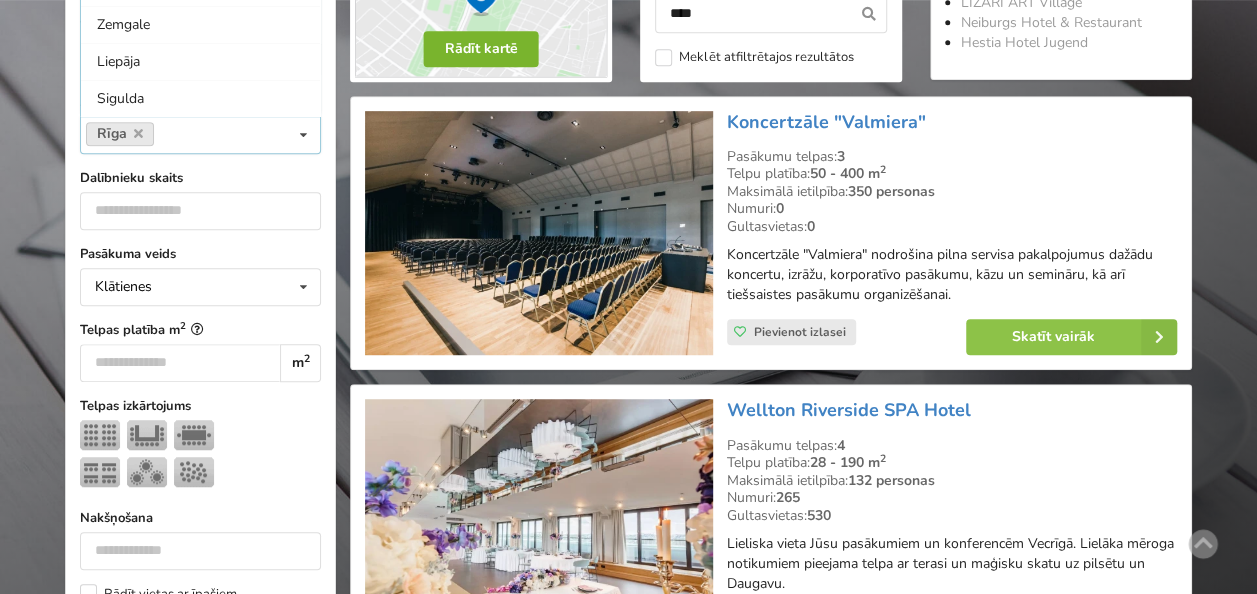 click on "Rādīt kartē" at bounding box center (481, 49) 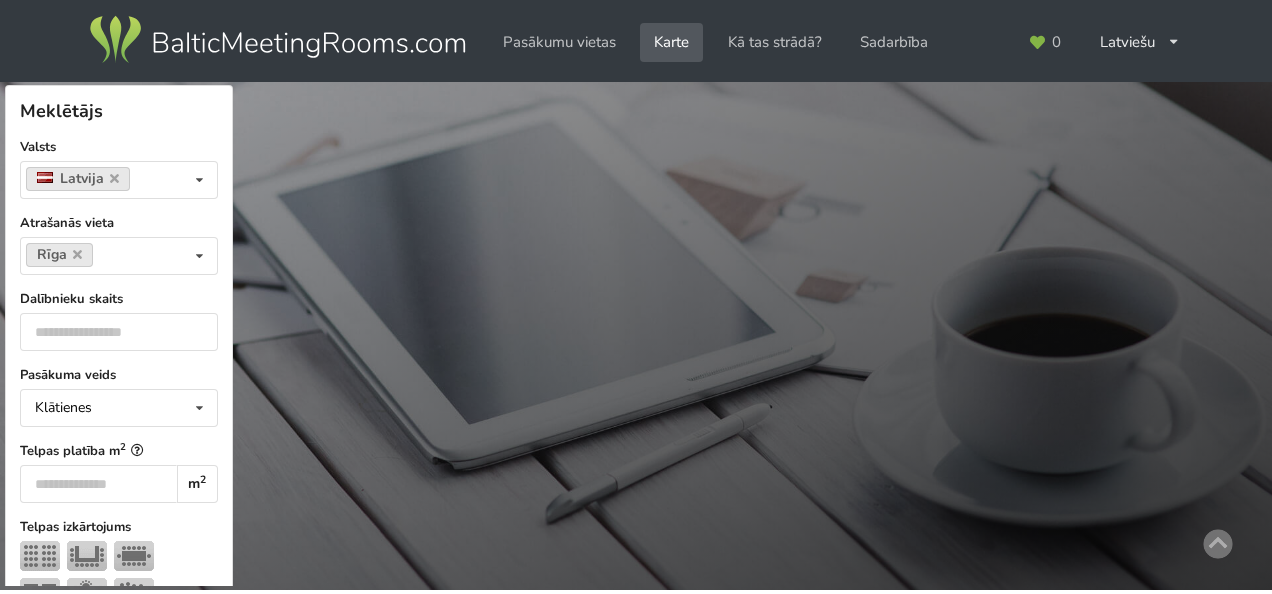 scroll, scrollTop: 0, scrollLeft: 0, axis: both 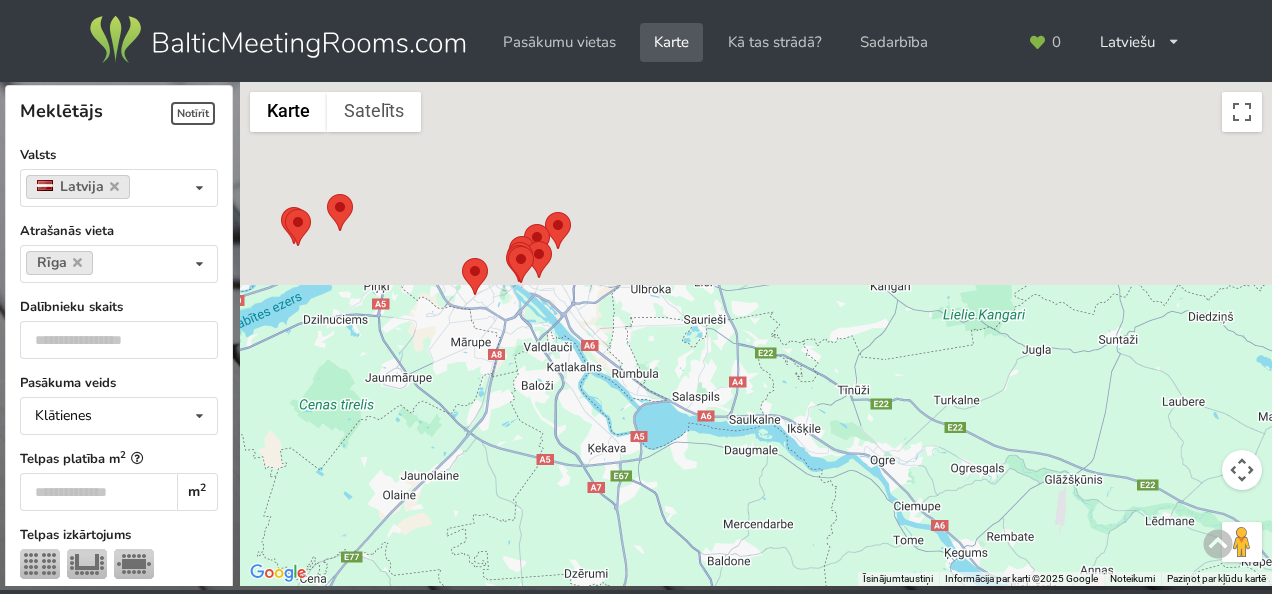 drag, startPoint x: 565, startPoint y: 152, endPoint x: 591, endPoint y: 490, distance: 338.99854 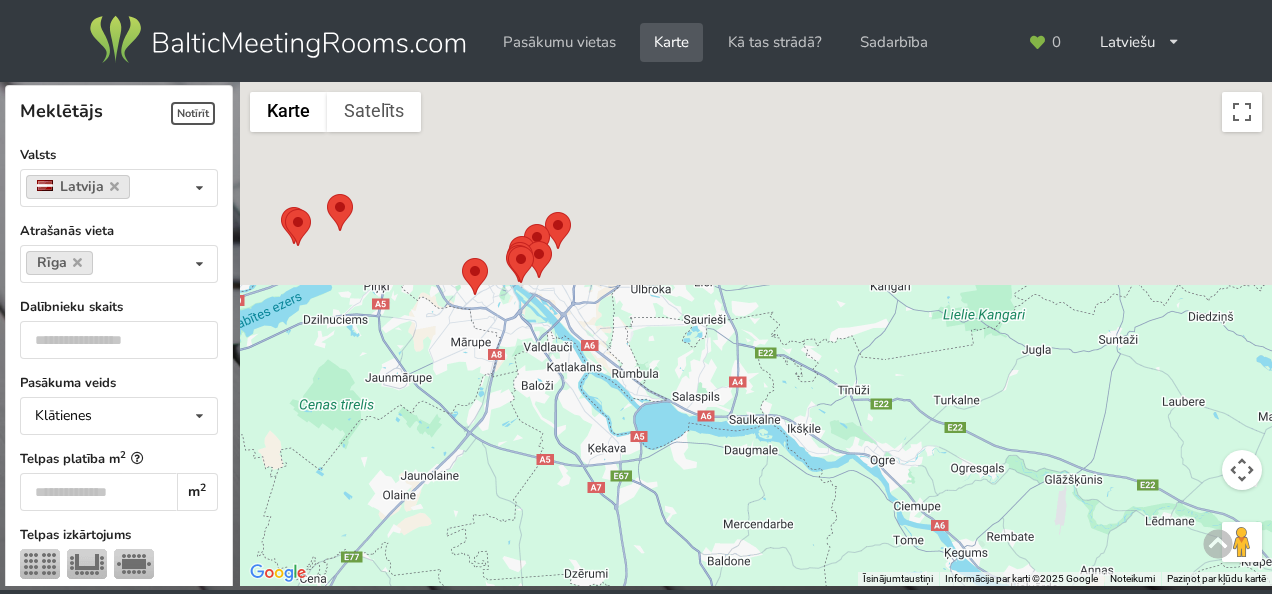 click at bounding box center [756, 334] 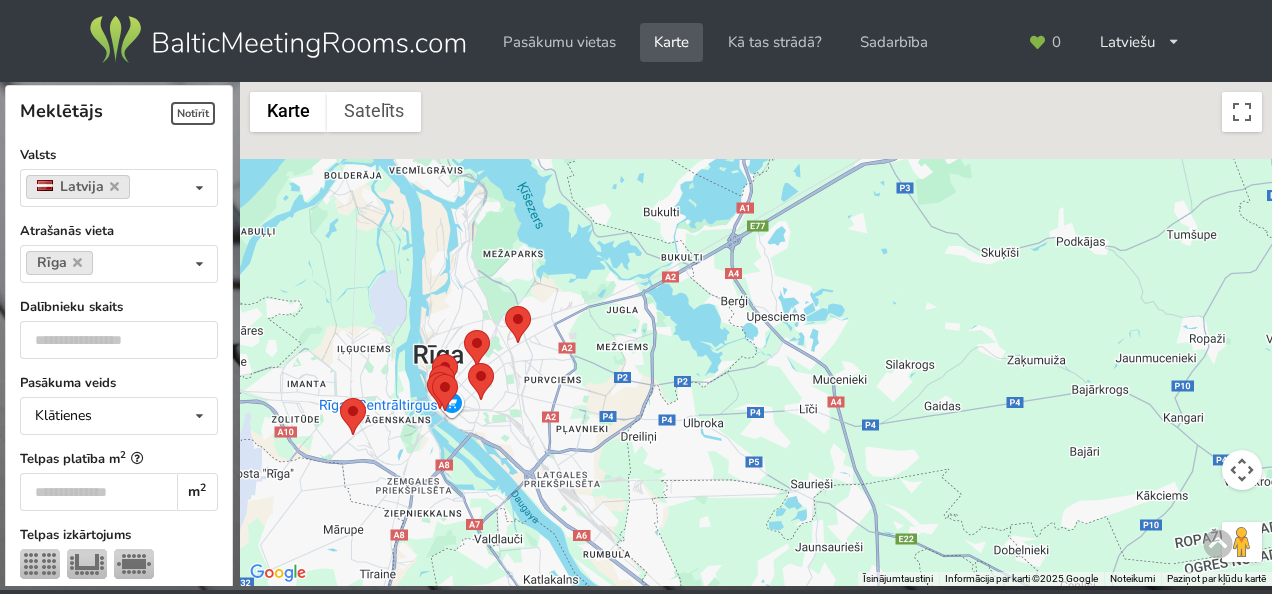 drag, startPoint x: 484, startPoint y: 126, endPoint x: 471, endPoint y: 446, distance: 320.26395 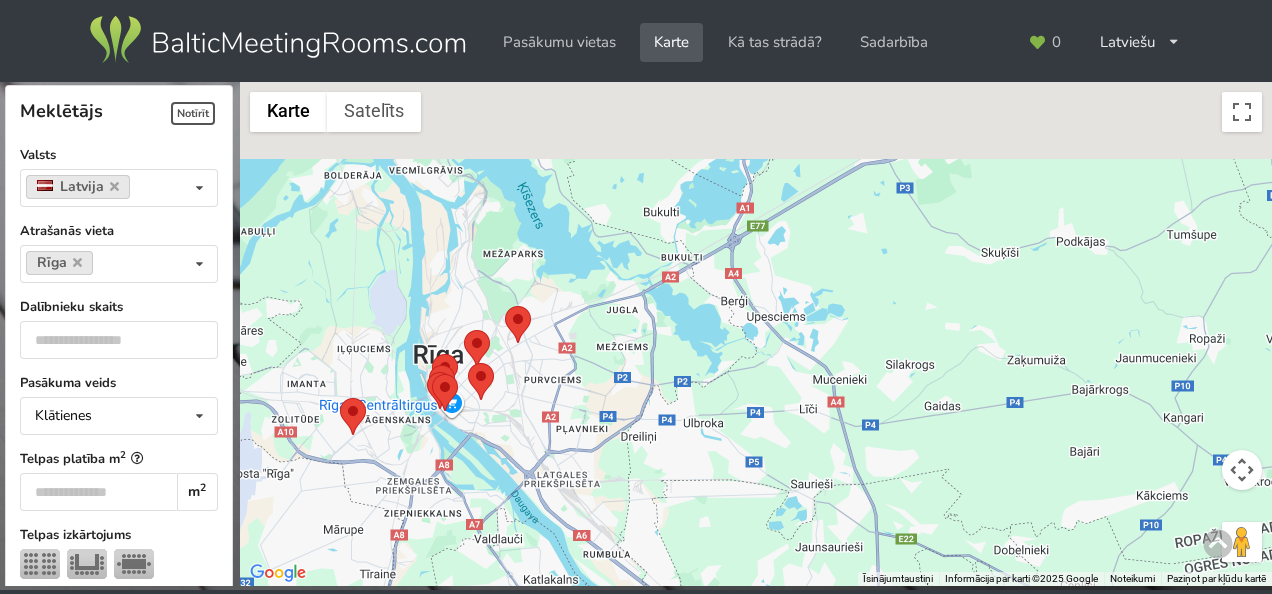 click at bounding box center (756, 334) 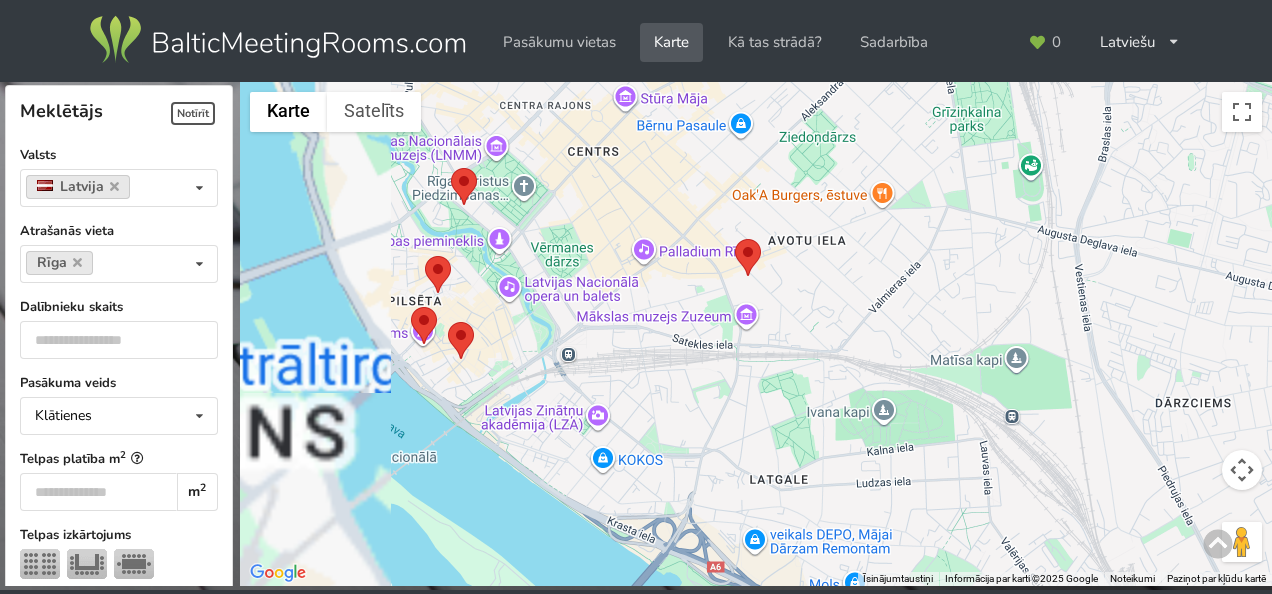 drag, startPoint x: 368, startPoint y: 387, endPoint x: 661, endPoint y: 408, distance: 293.7516 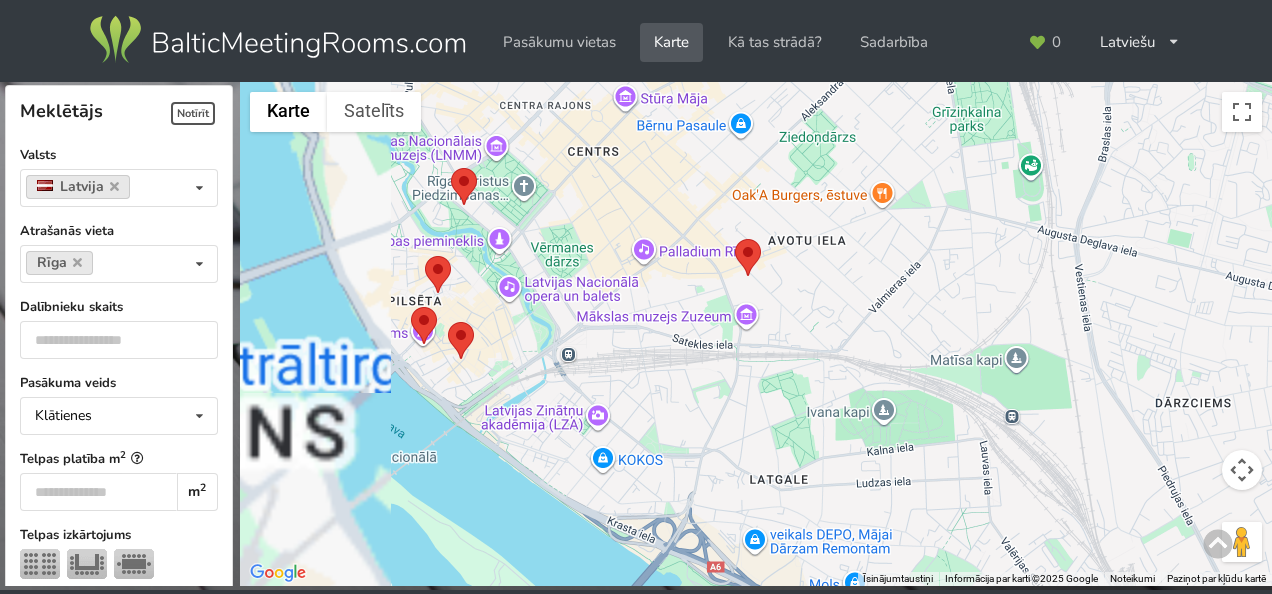 click at bounding box center [756, 334] 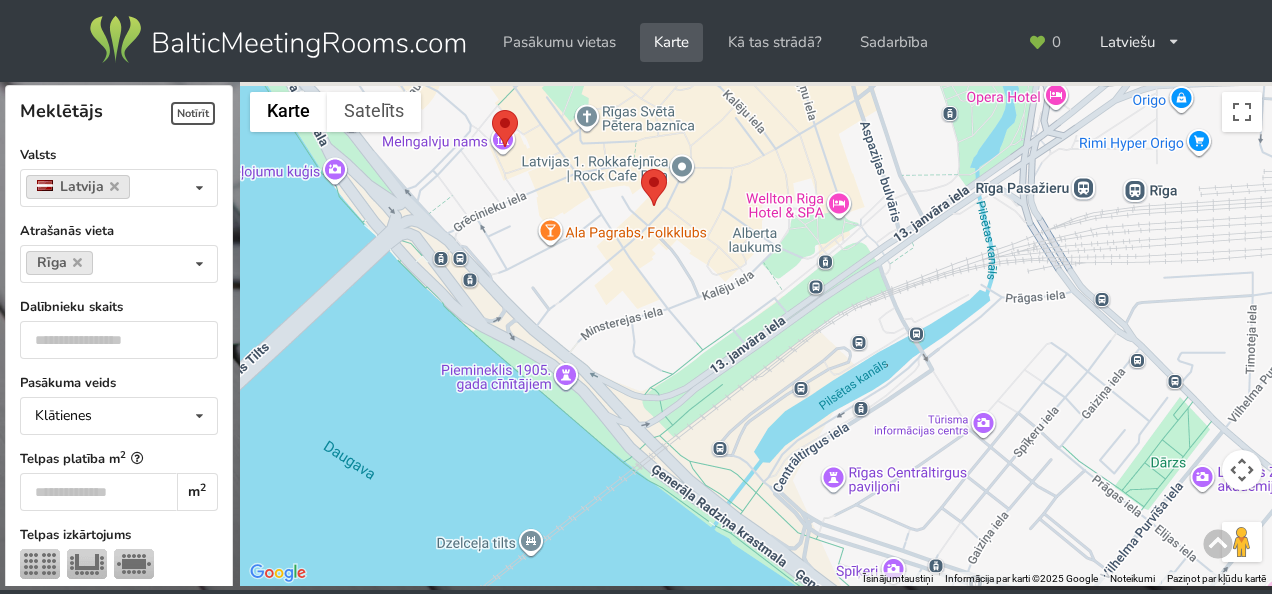 drag, startPoint x: 579, startPoint y: 270, endPoint x: 491, endPoint y: 354, distance: 121.65525 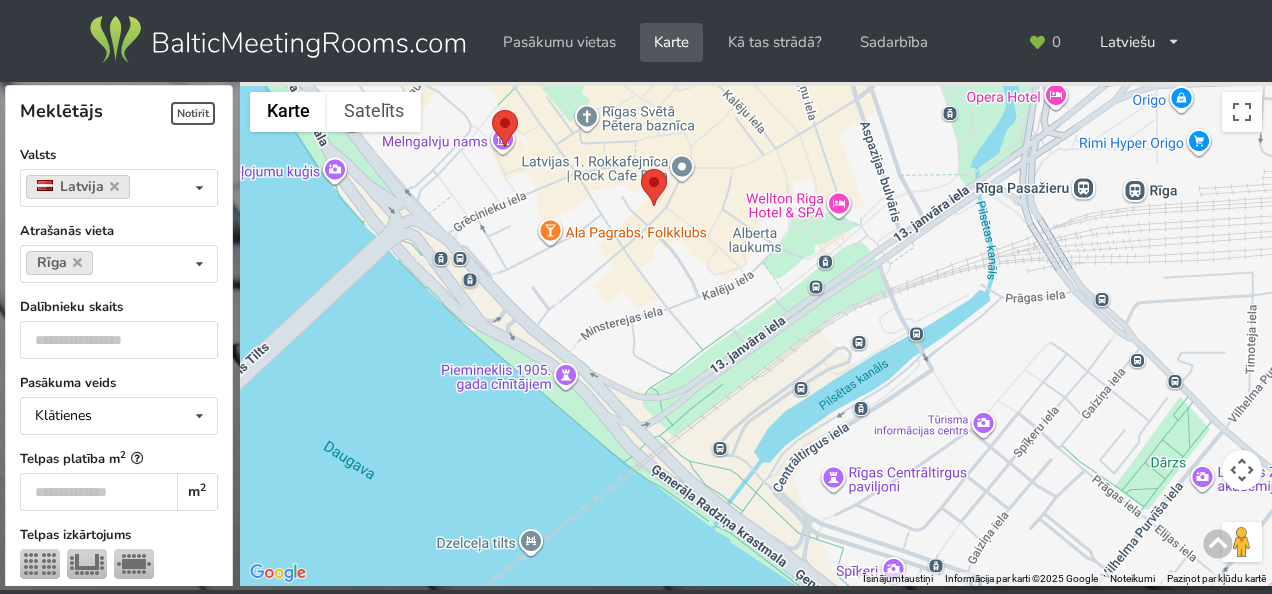 click at bounding box center [756, 334] 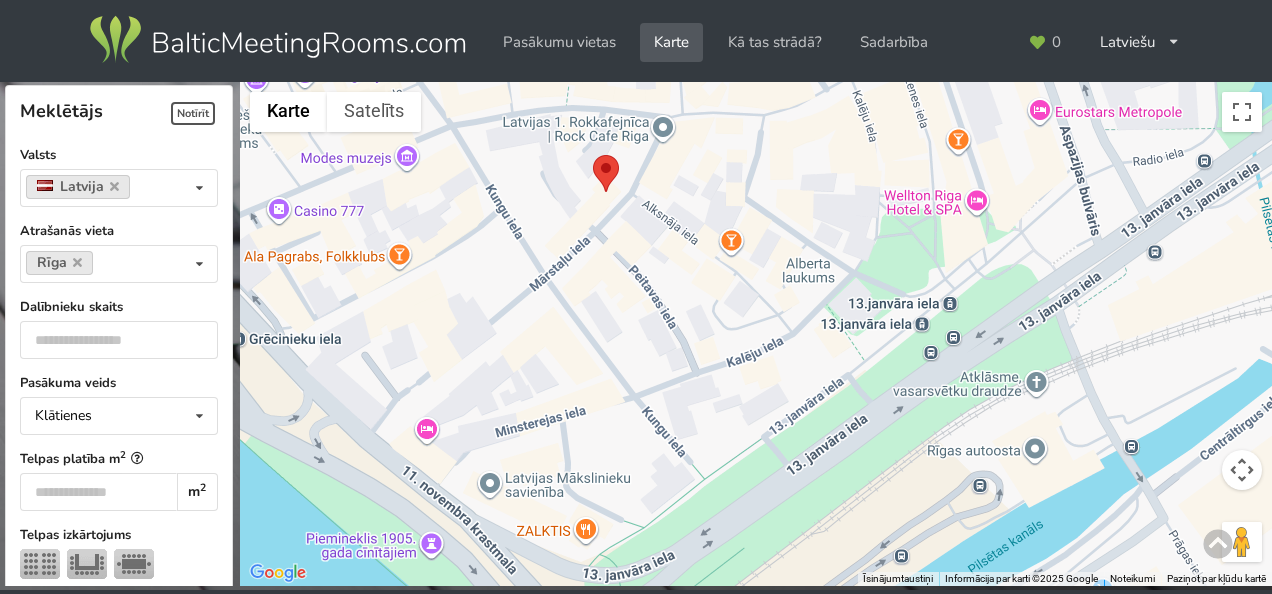 click at bounding box center [606, 173] 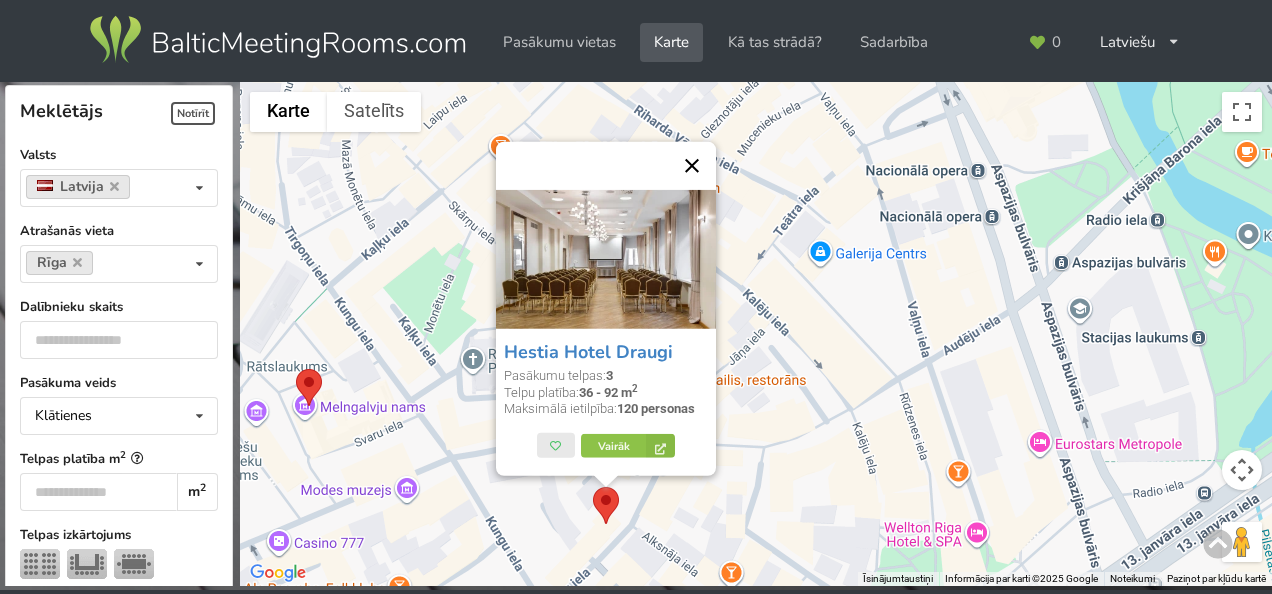 click at bounding box center (692, 166) 